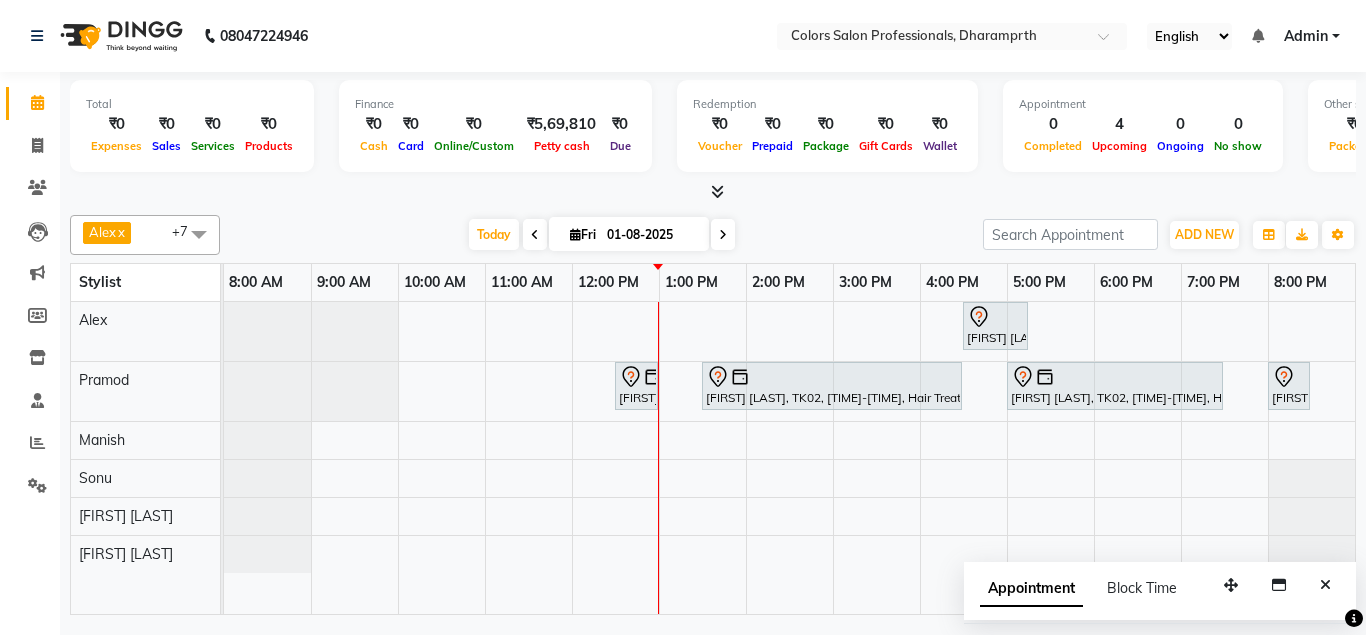 scroll, scrollTop: 0, scrollLeft: 0, axis: both 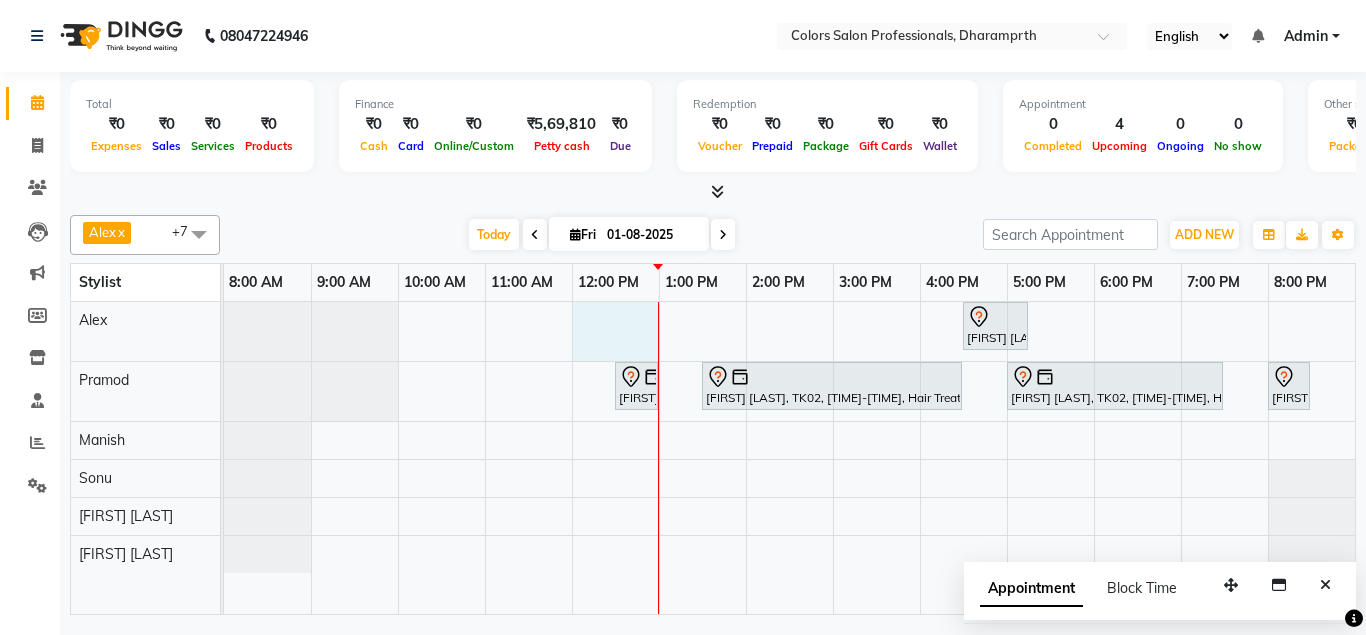 click on "[FIRST] [LAST], TK01, [TIME]-[TIME], Hair Coloring - Touch up female (INOVA) Dev agrawal, TK04, [TIME]-[TIME], Hair Cut - Hair Cut Male Dev agrawal, TK02, [TIME]-[TIME], Hair Treatment - Botox (Copacabana) Dev agrawal, TK02, [TIME]-[TIME], Hair Coloring - Global Color female (INOVA) Narsing Kanathe, TK03, [TIME]-[TIME], Hair Cut - Hair Cut Male" at bounding box center [789, 458] 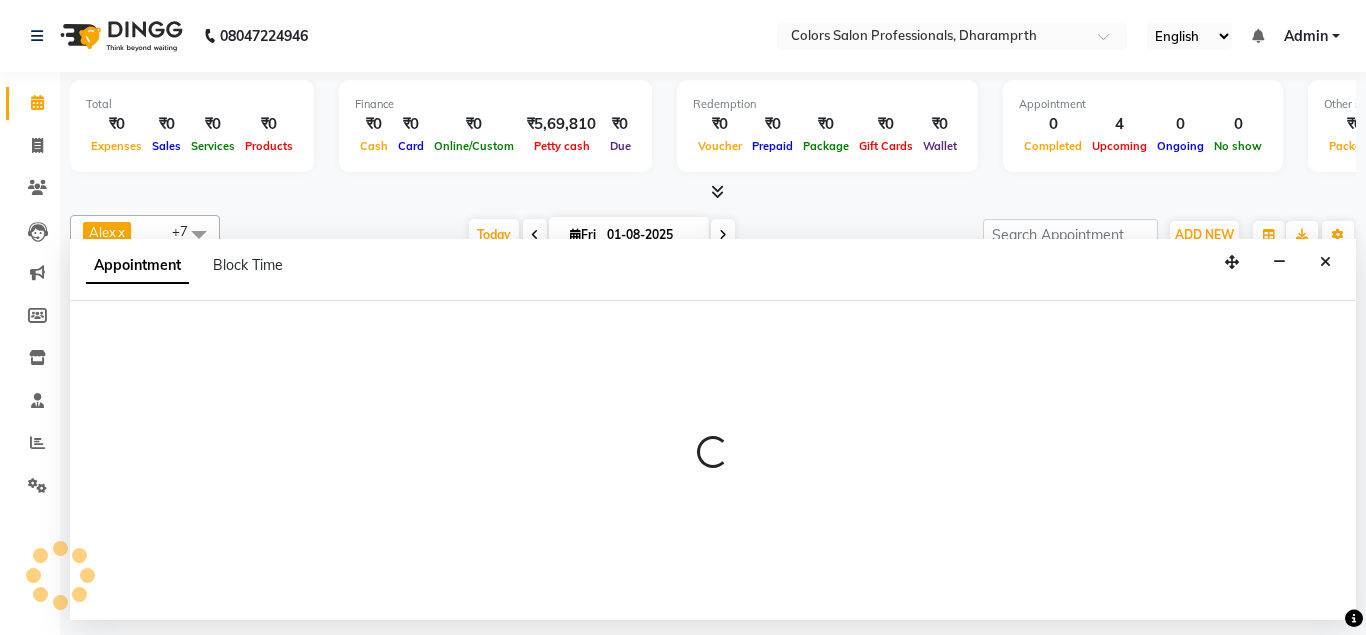 select on "60228" 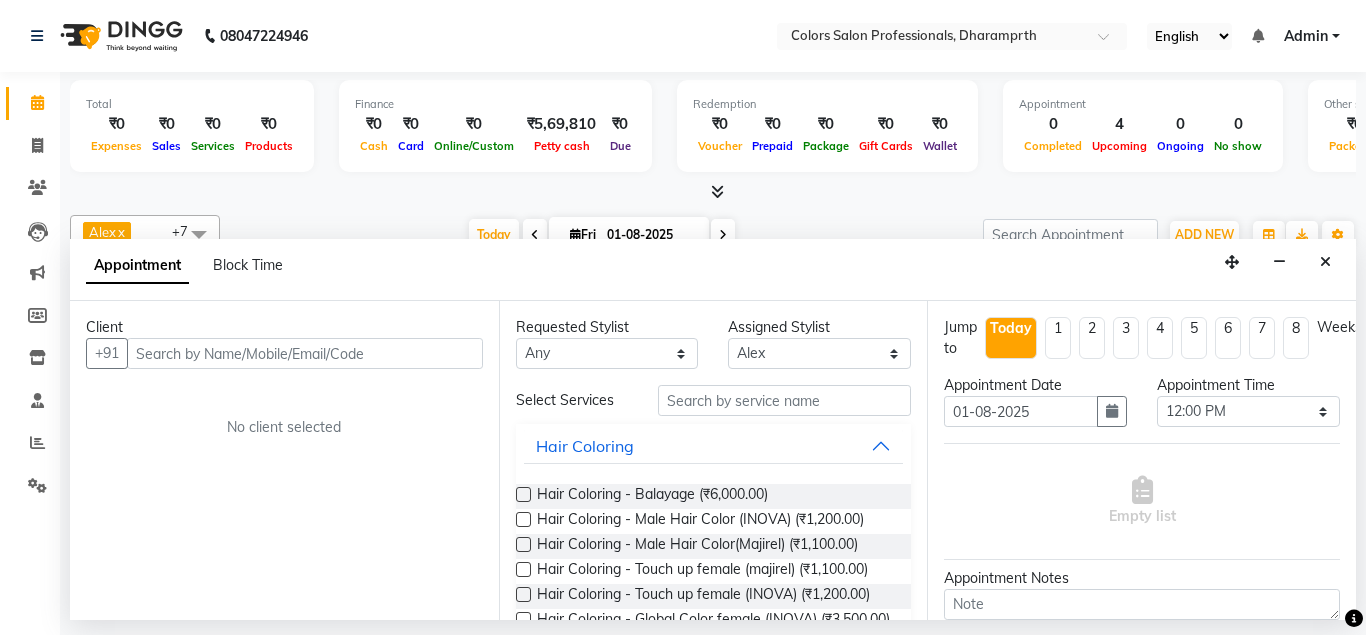 click at bounding box center [305, 353] 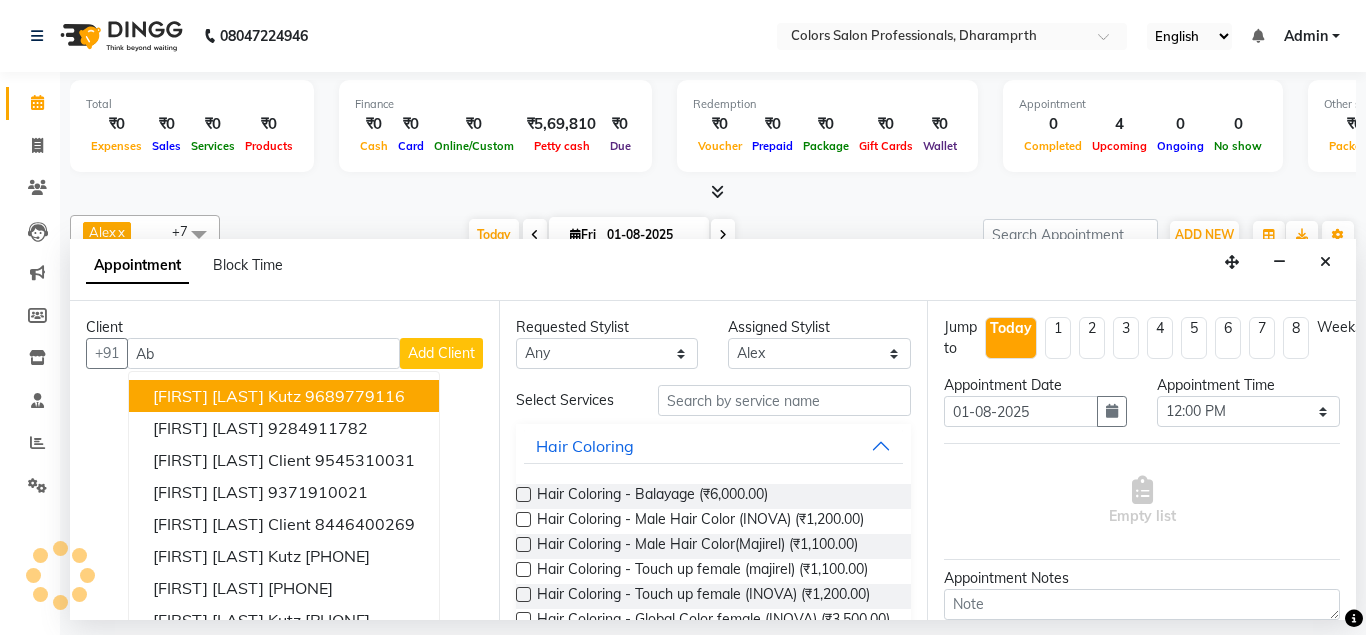 type on "A" 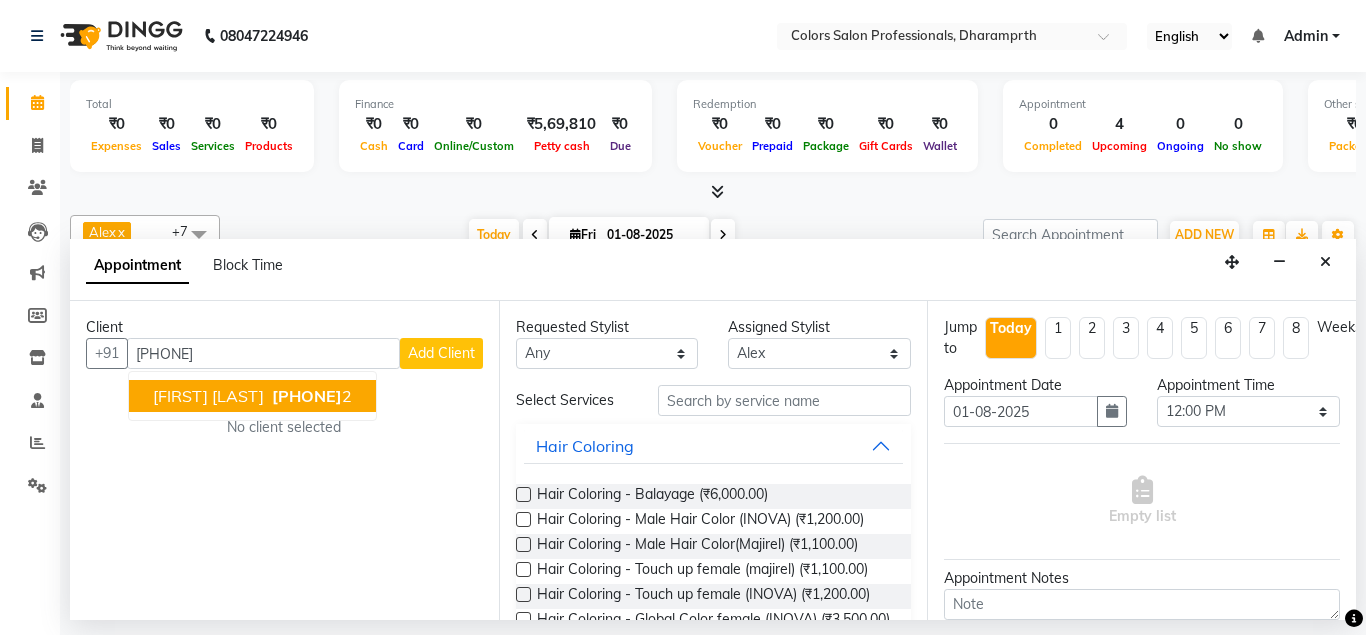 click on "928491178" at bounding box center [307, 396] 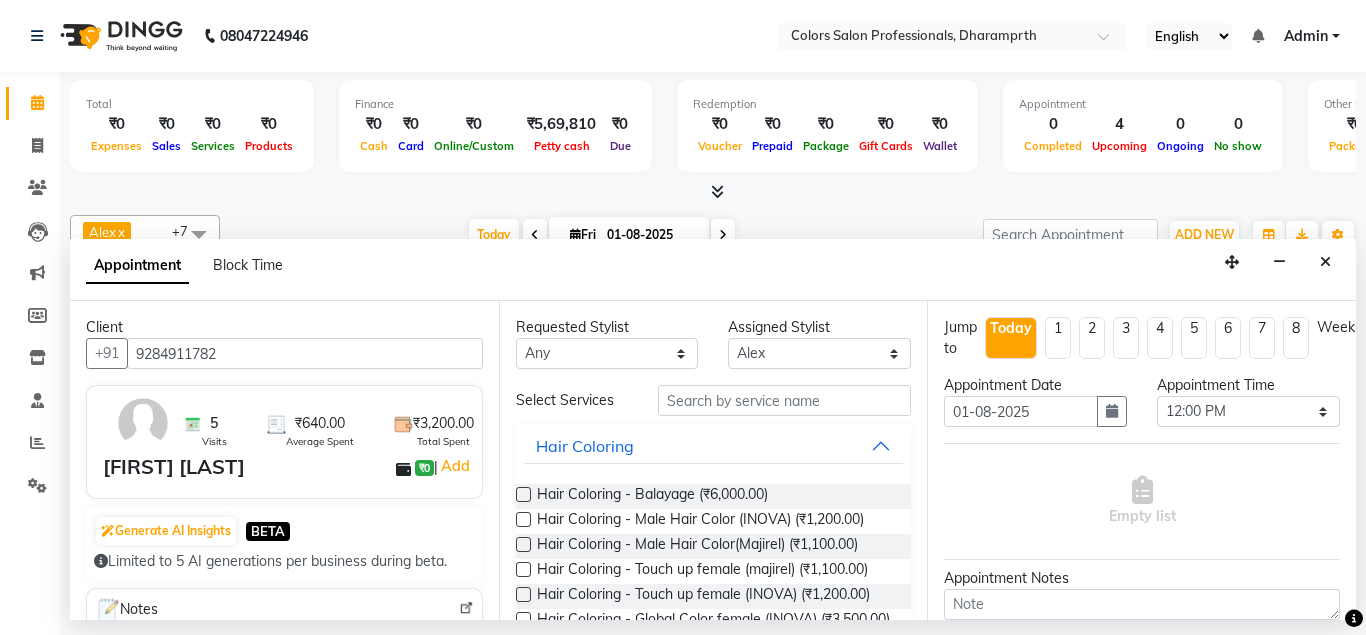 type on "9284911782" 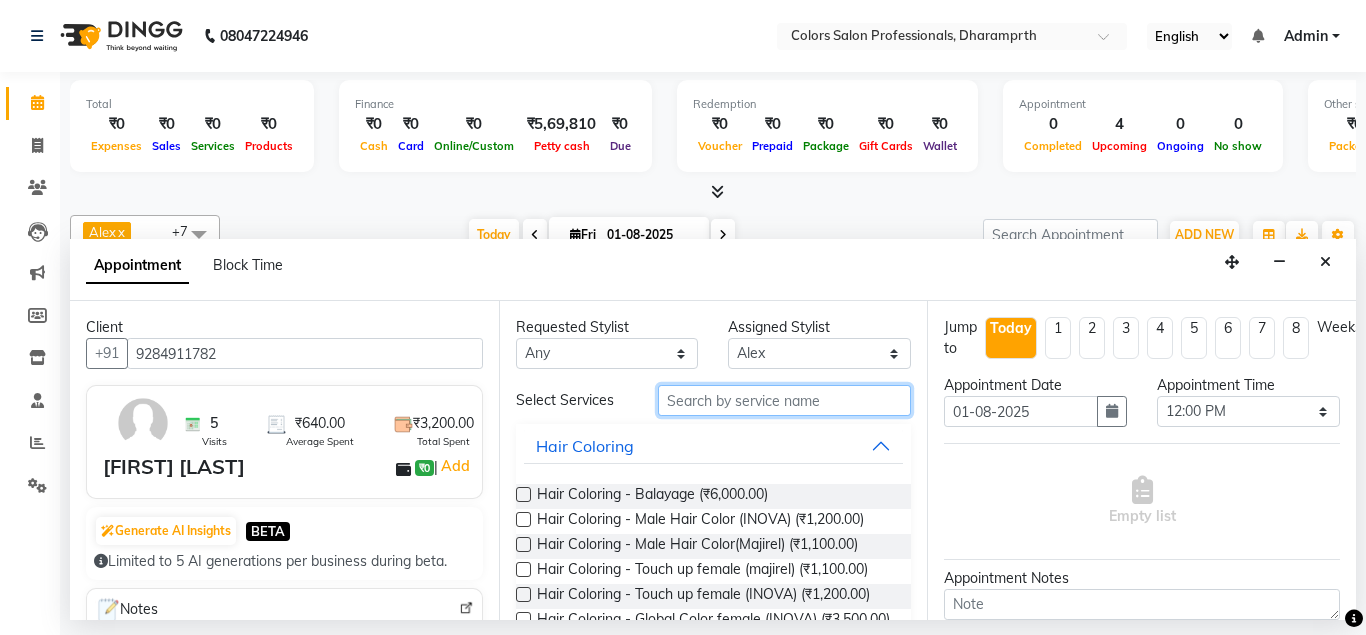 click at bounding box center (785, 400) 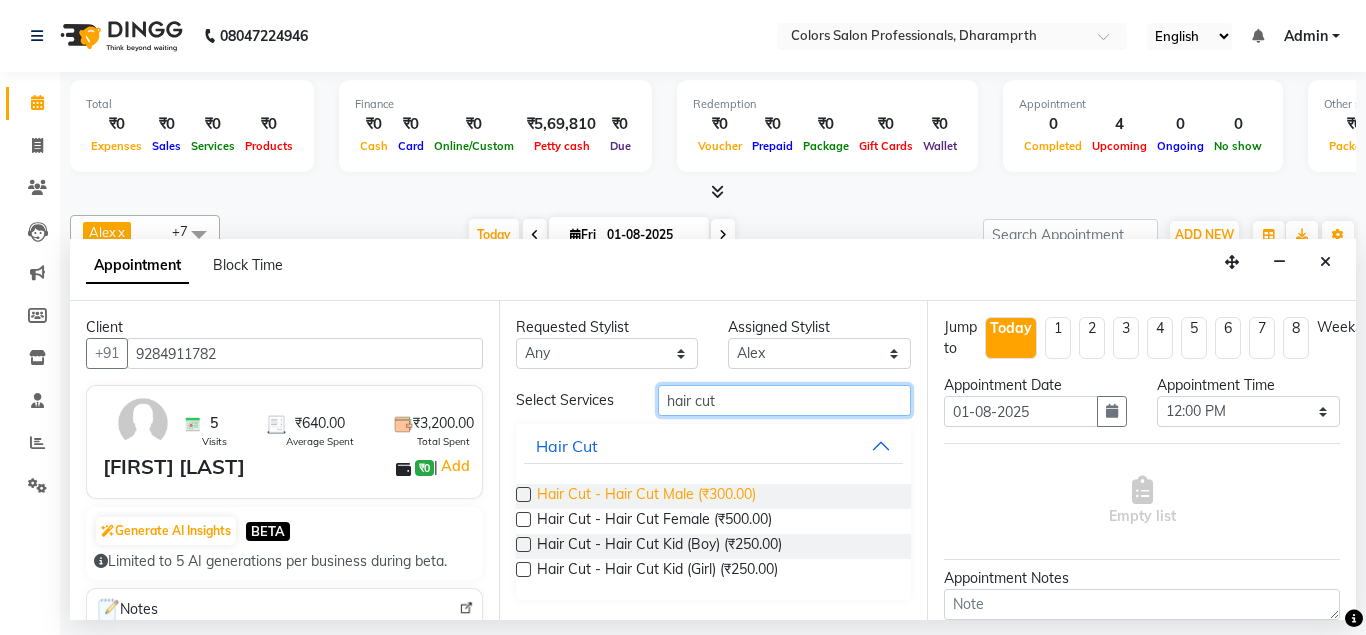 type on "hair cut" 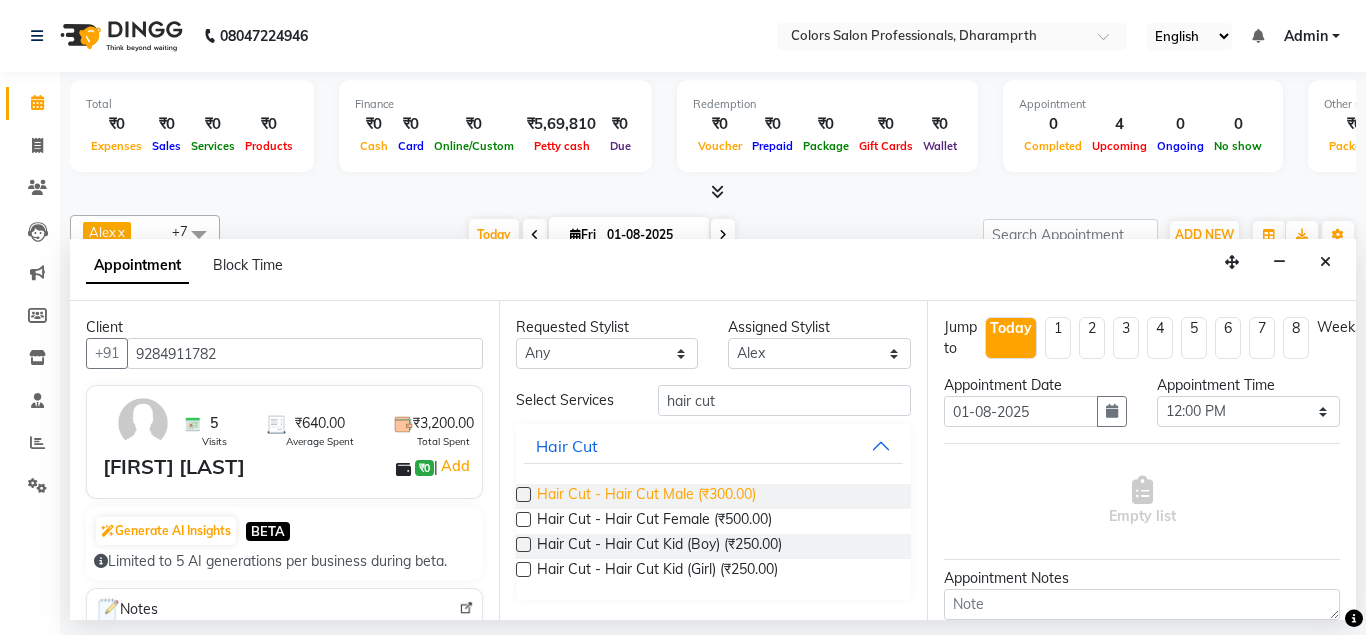 click on "Hair Cut - Hair Cut Male (₹300.00)" at bounding box center [646, 496] 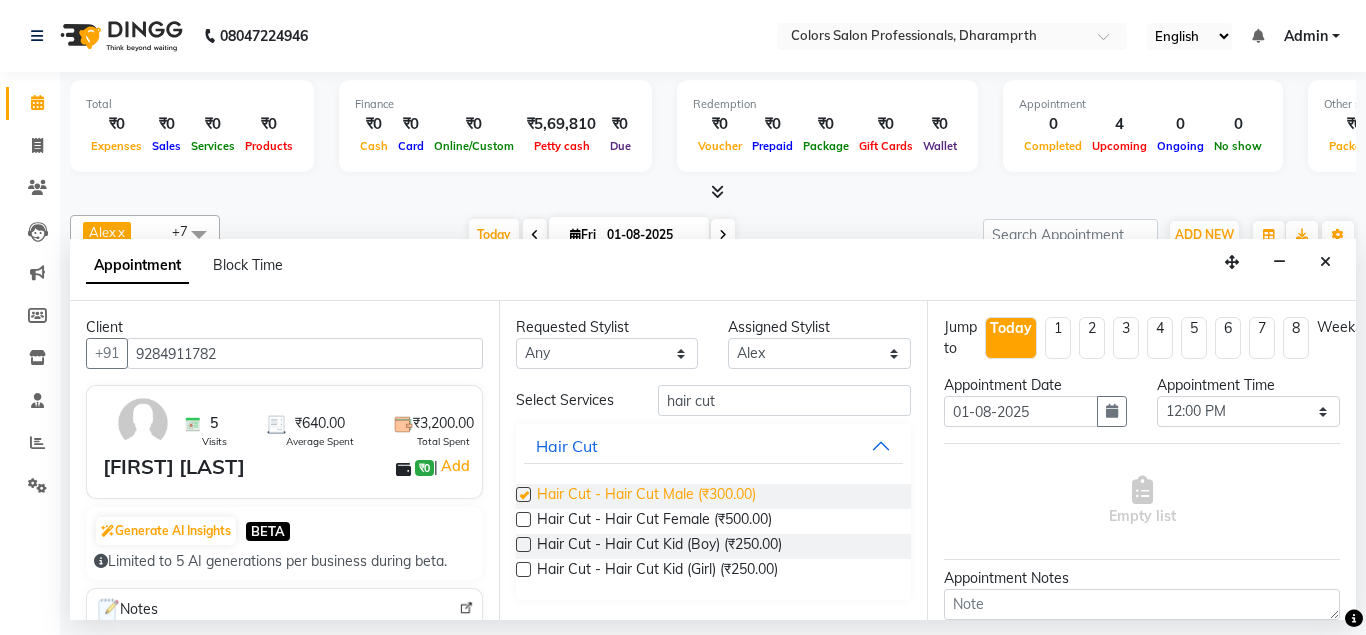 checkbox on "false" 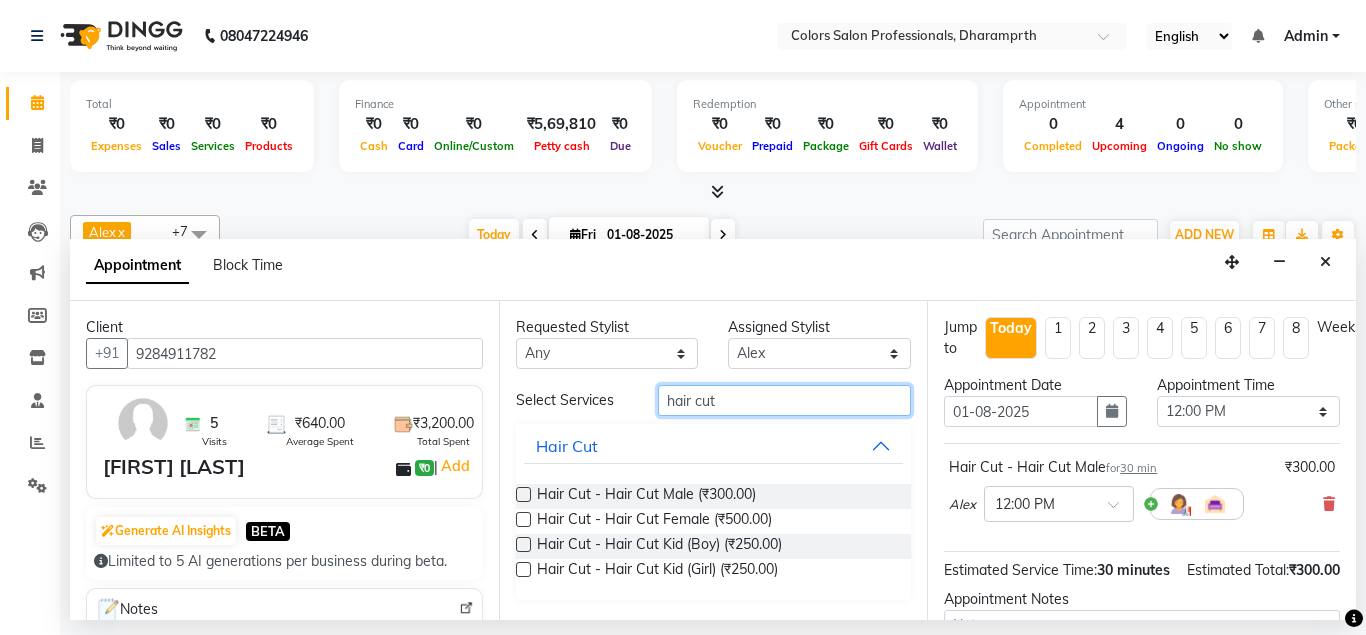 click on "hair cut" at bounding box center [785, 400] 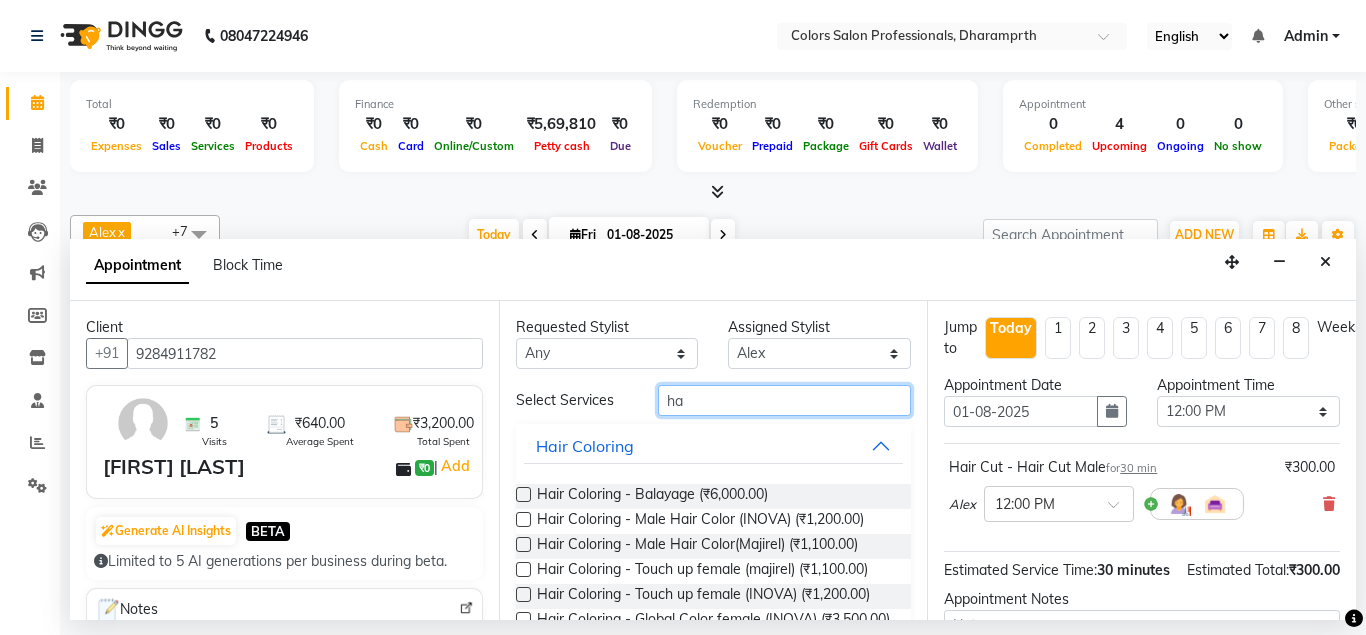 type on "h" 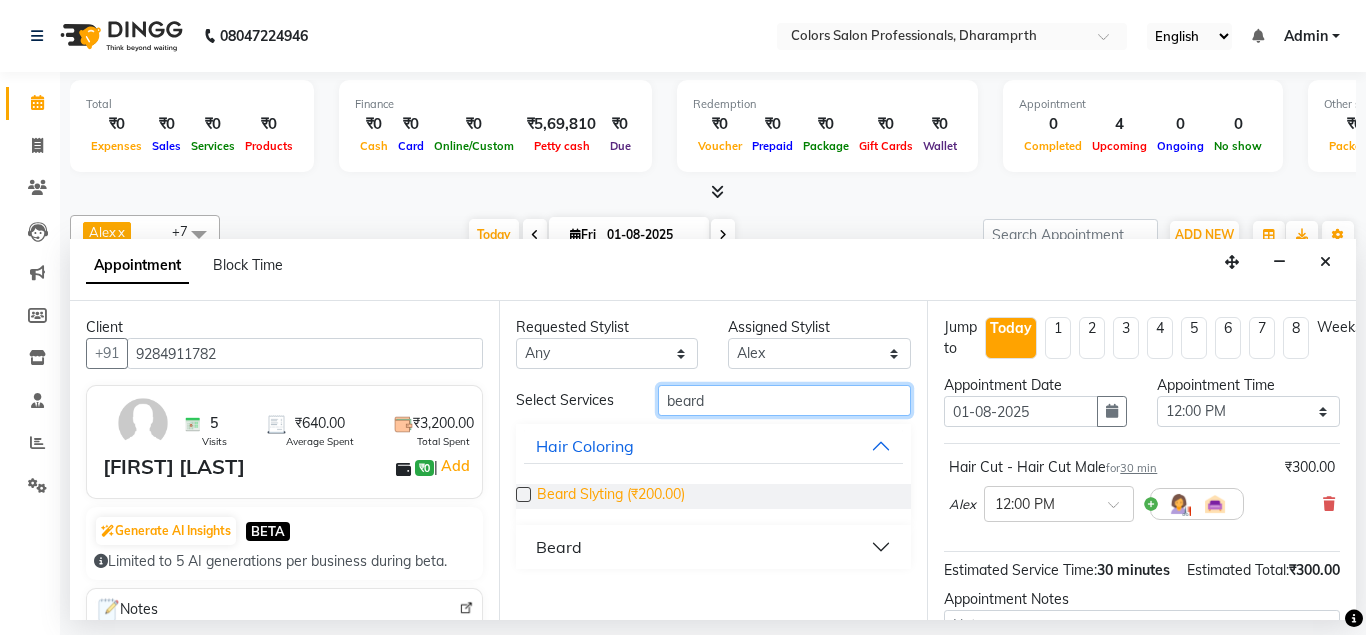 type on "beard" 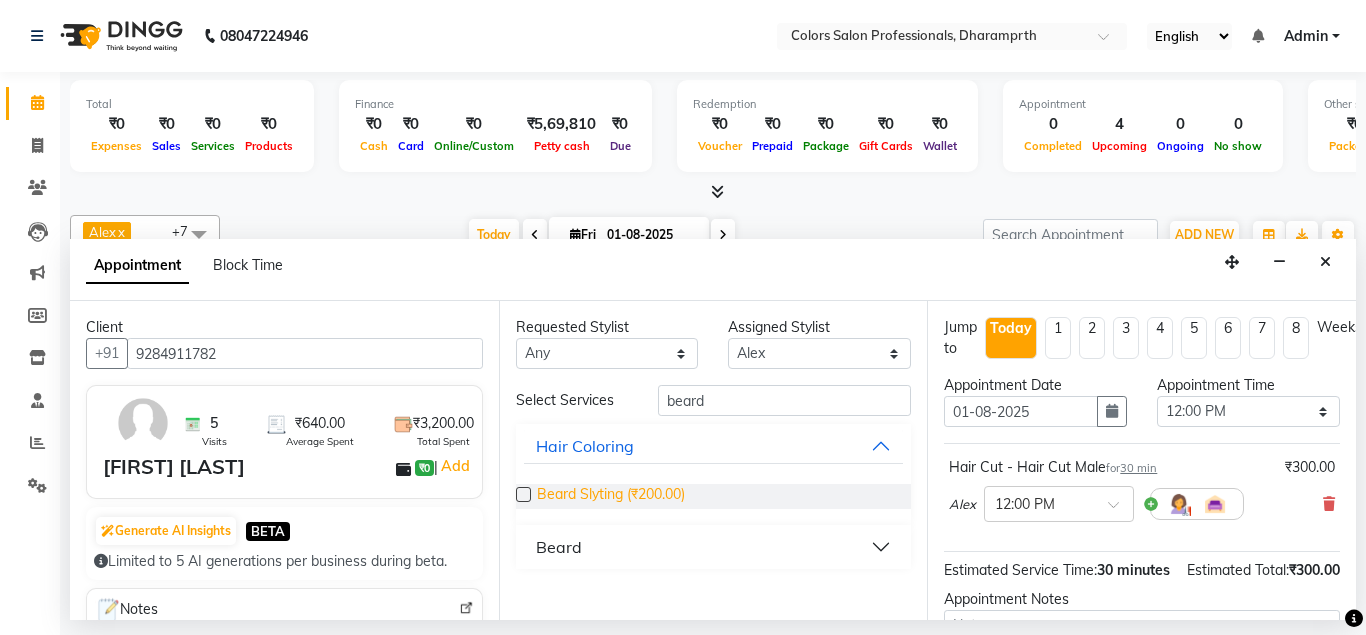 click on "Beard Slyting (₹200.00)" at bounding box center (611, 496) 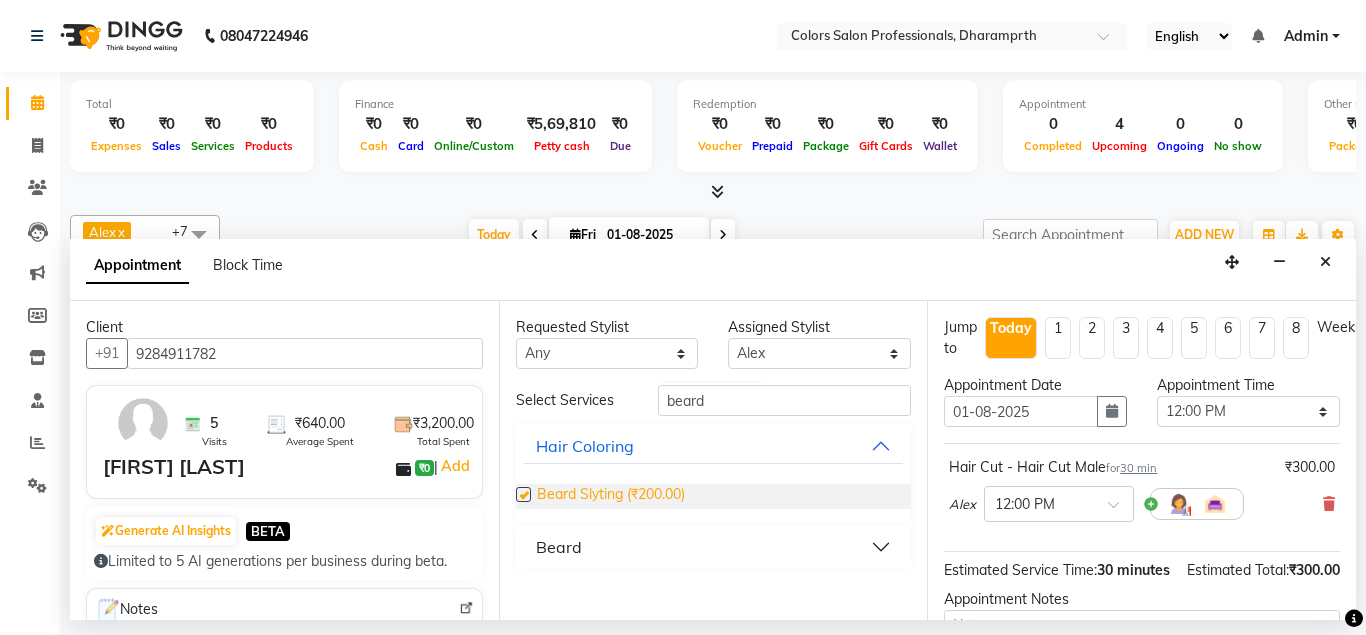 checkbox on "false" 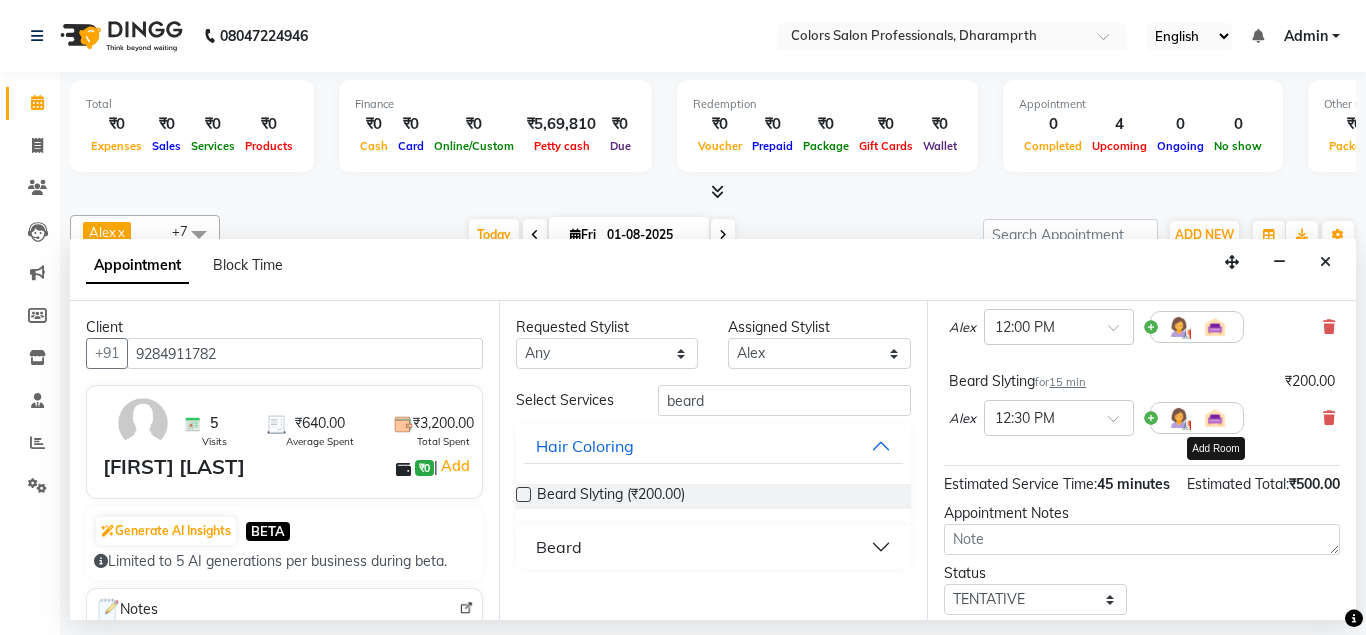 scroll, scrollTop: 298, scrollLeft: 0, axis: vertical 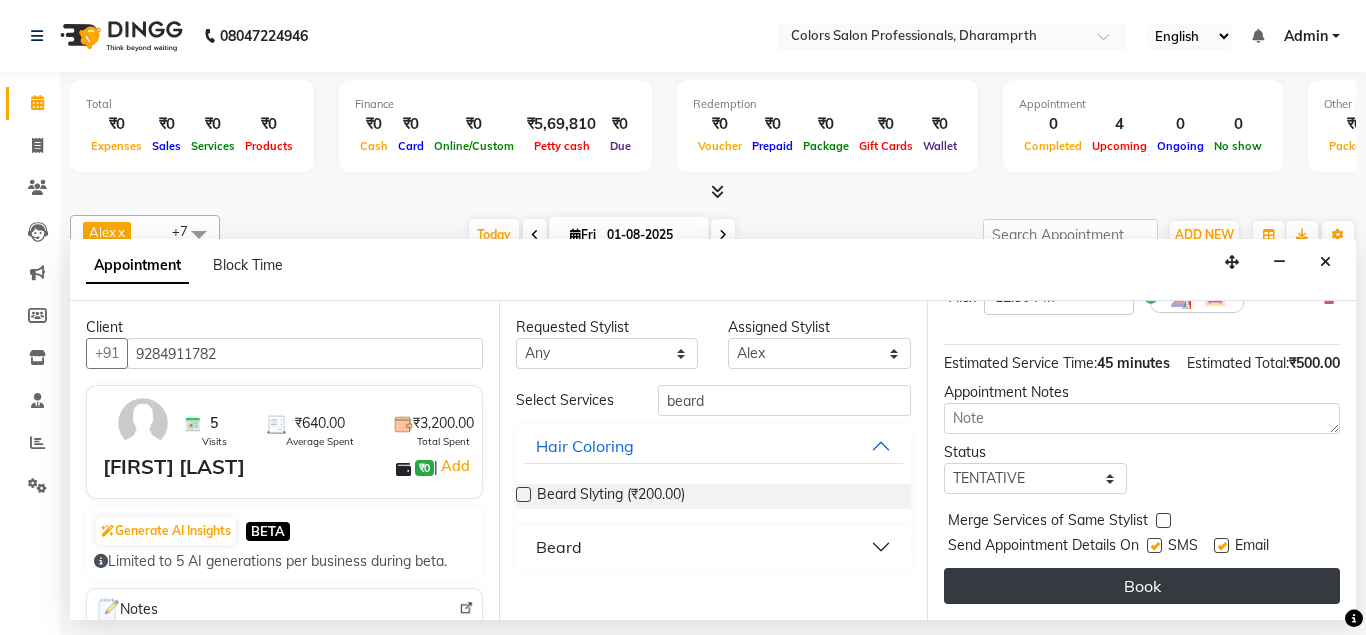 click on "Book" at bounding box center [1142, 586] 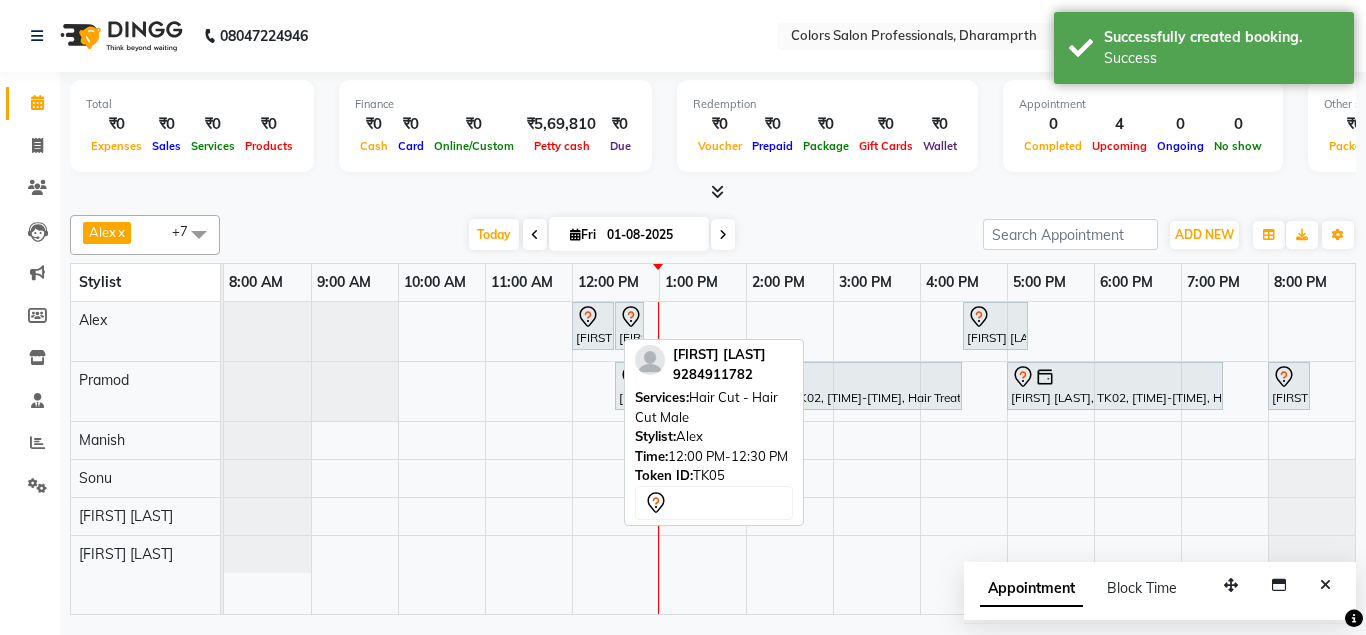 click at bounding box center [593, 317] 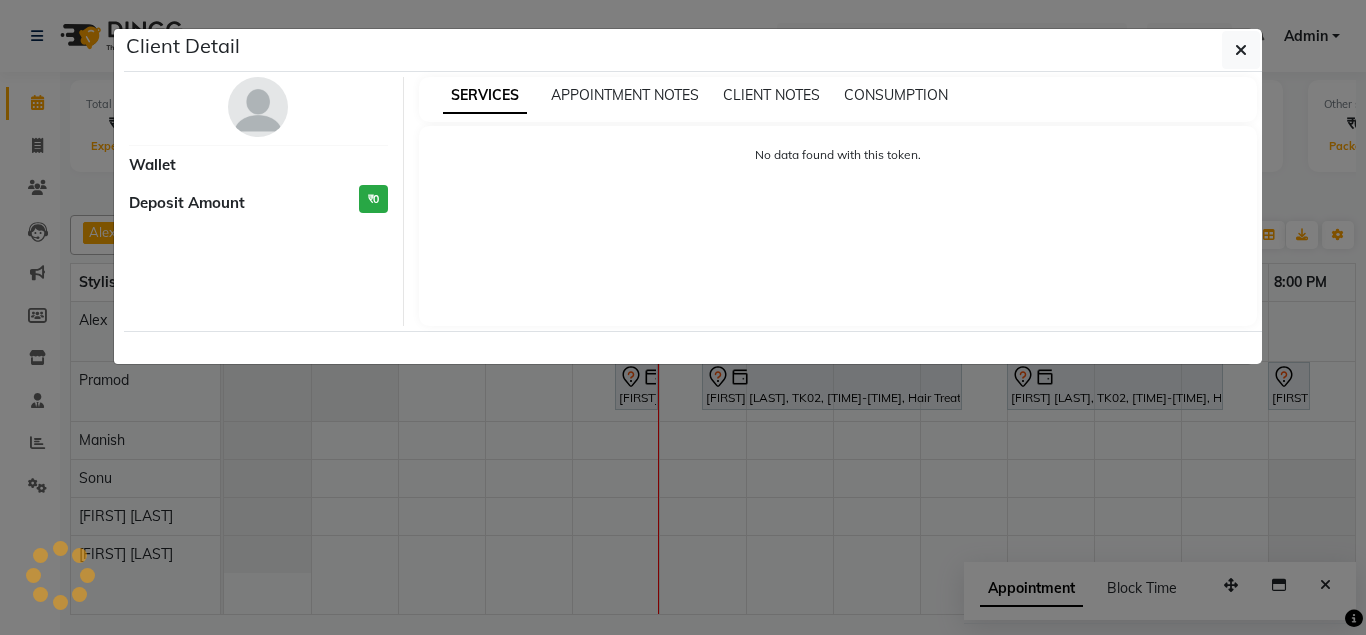 select on "7" 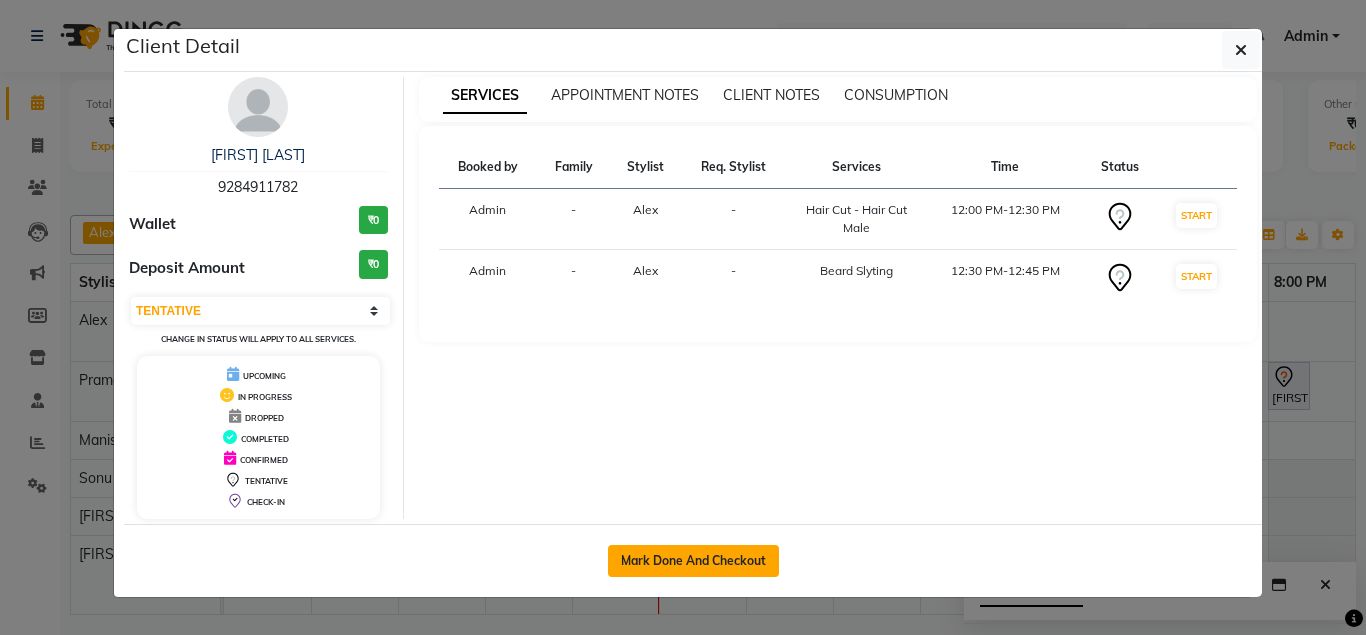 click on "Mark Done And Checkout" 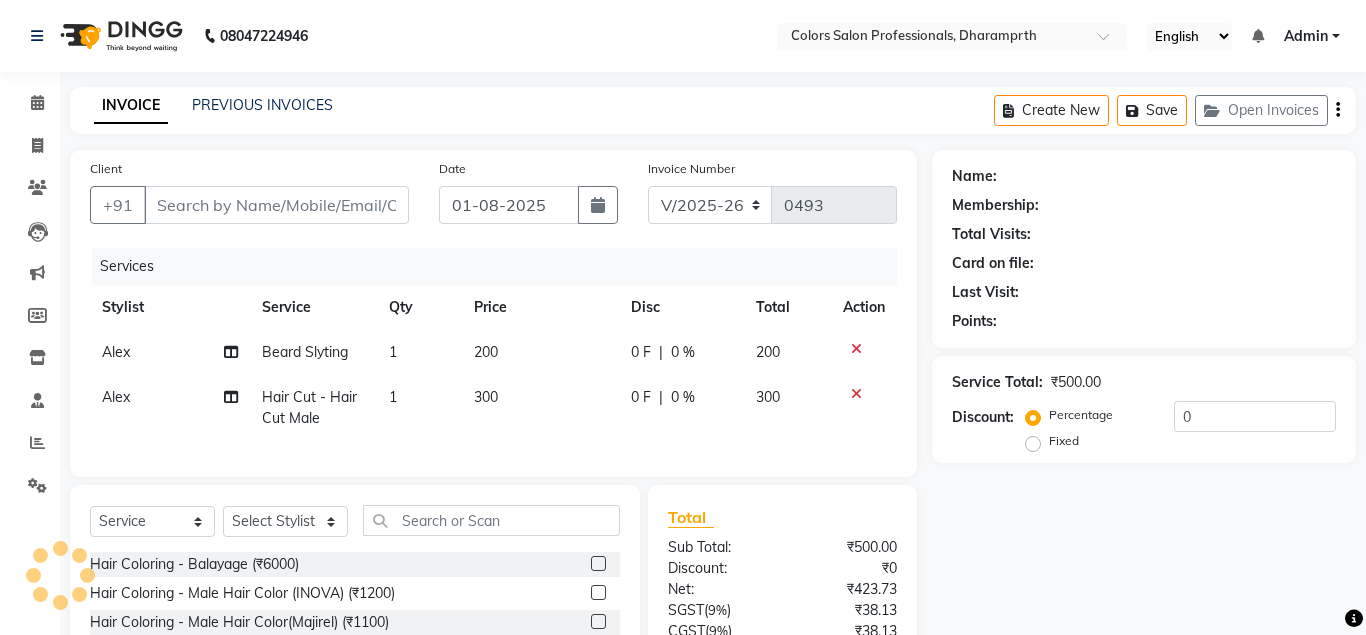 type on "9284911782" 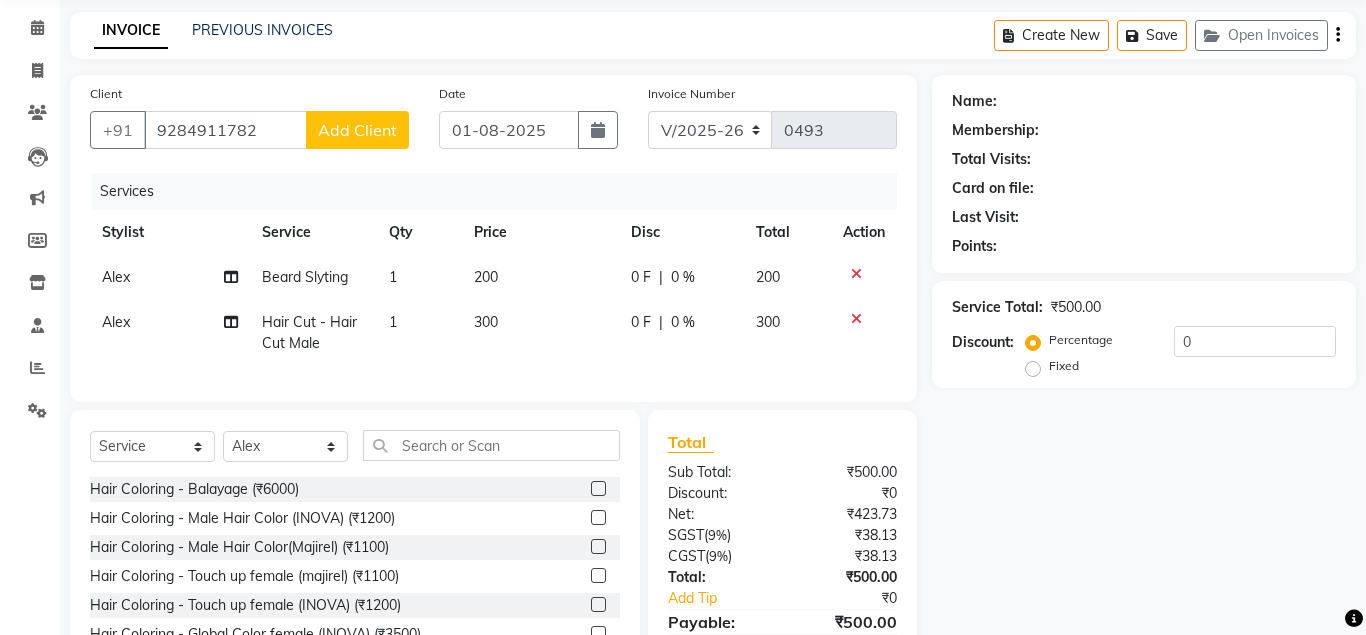 scroll, scrollTop: 0, scrollLeft: 0, axis: both 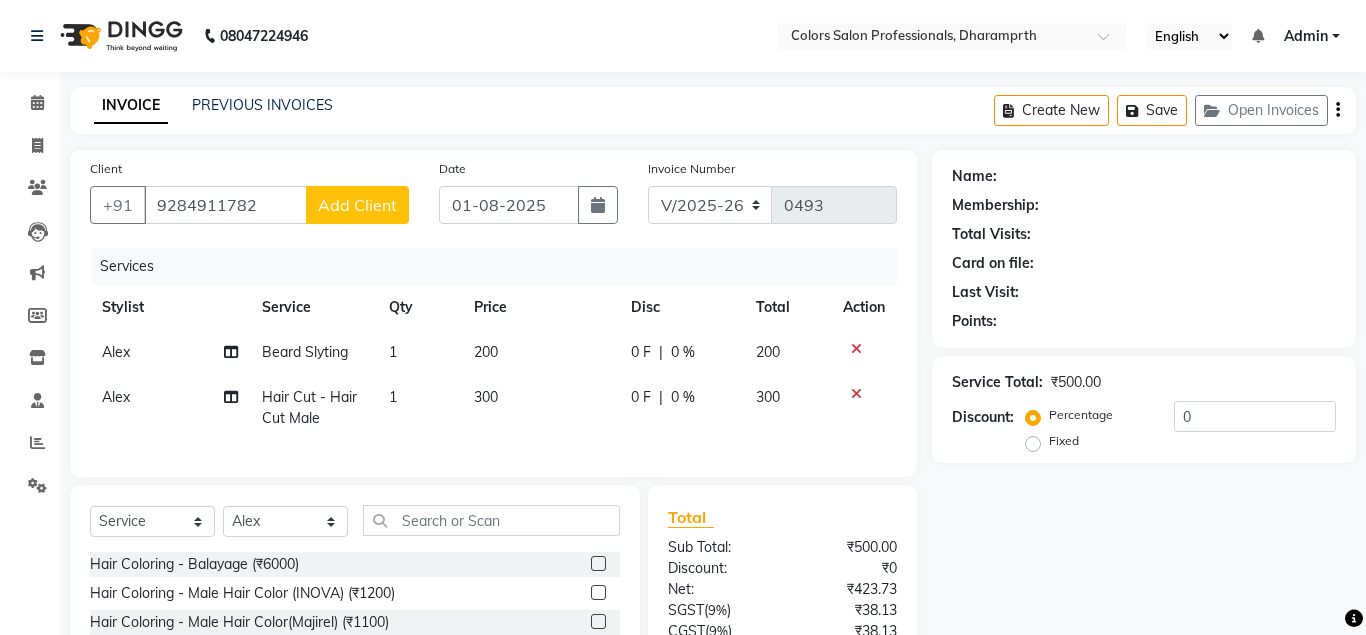 click on "Add Client" 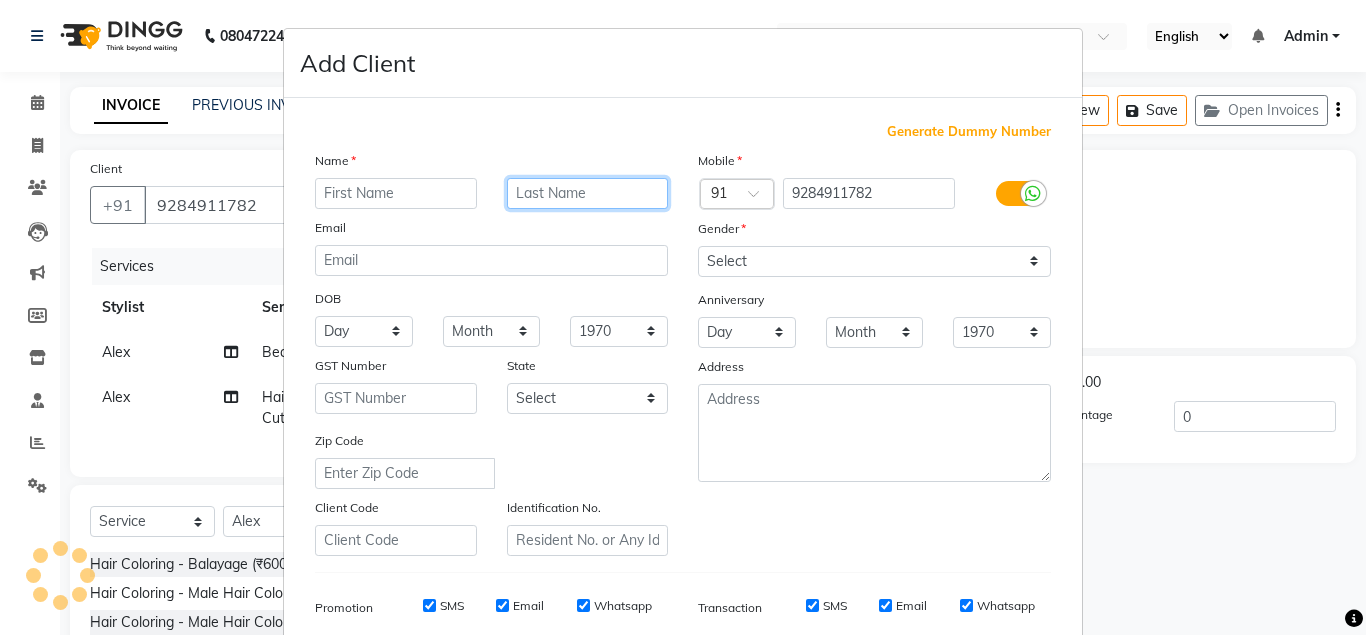 type on "a" 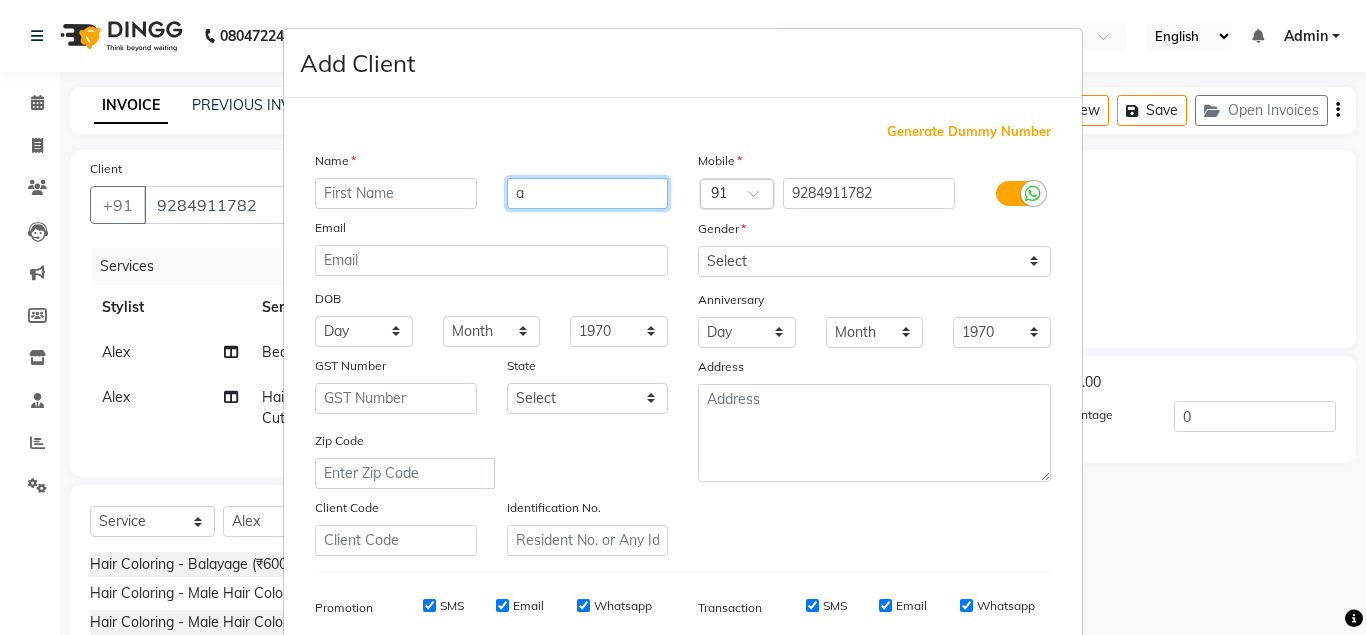 type 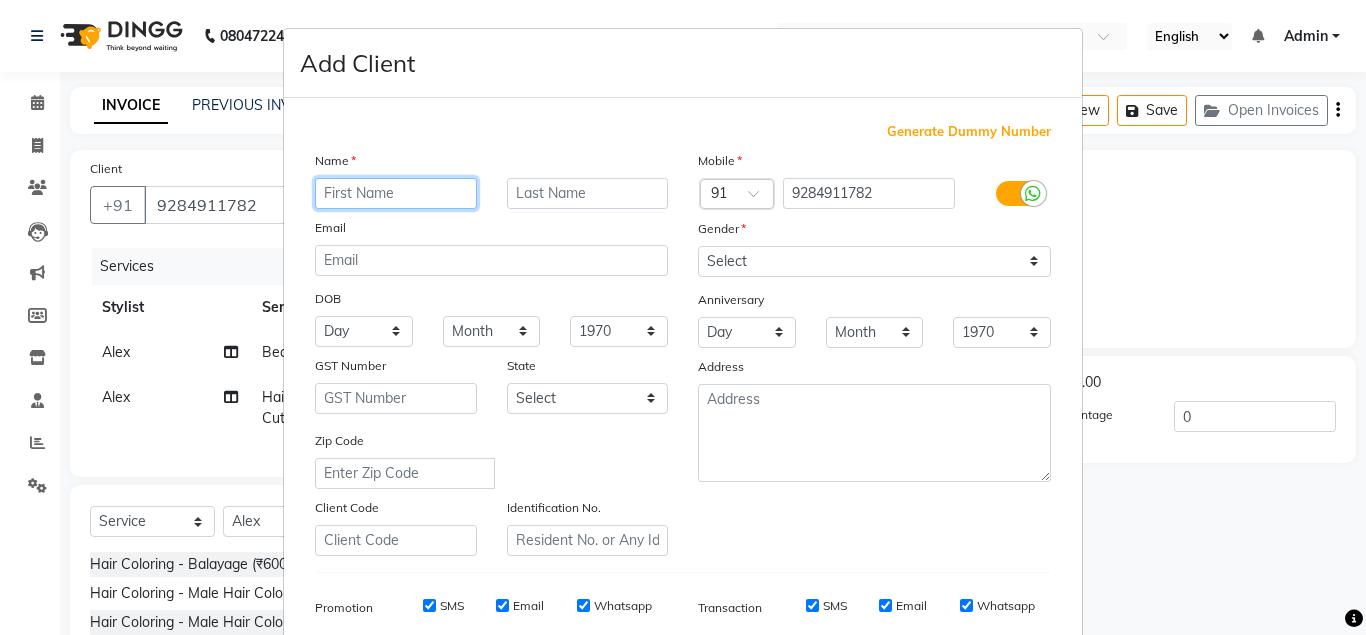 click at bounding box center [396, 193] 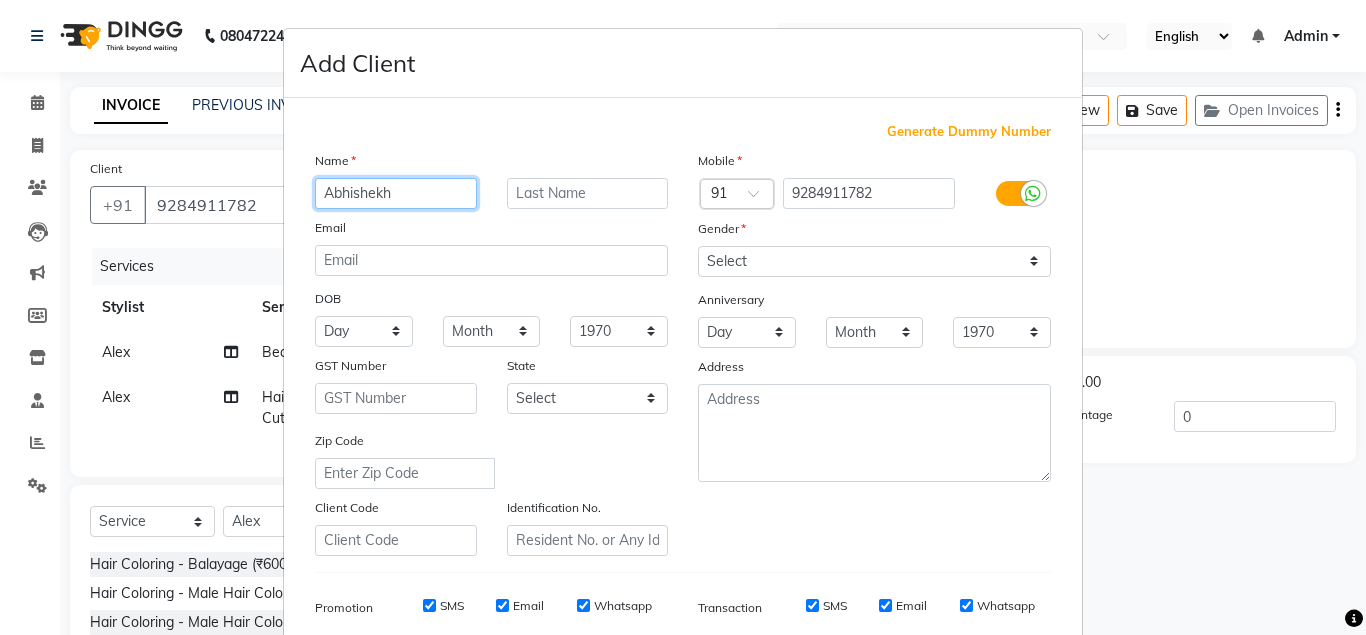 type on "Abhishekh" 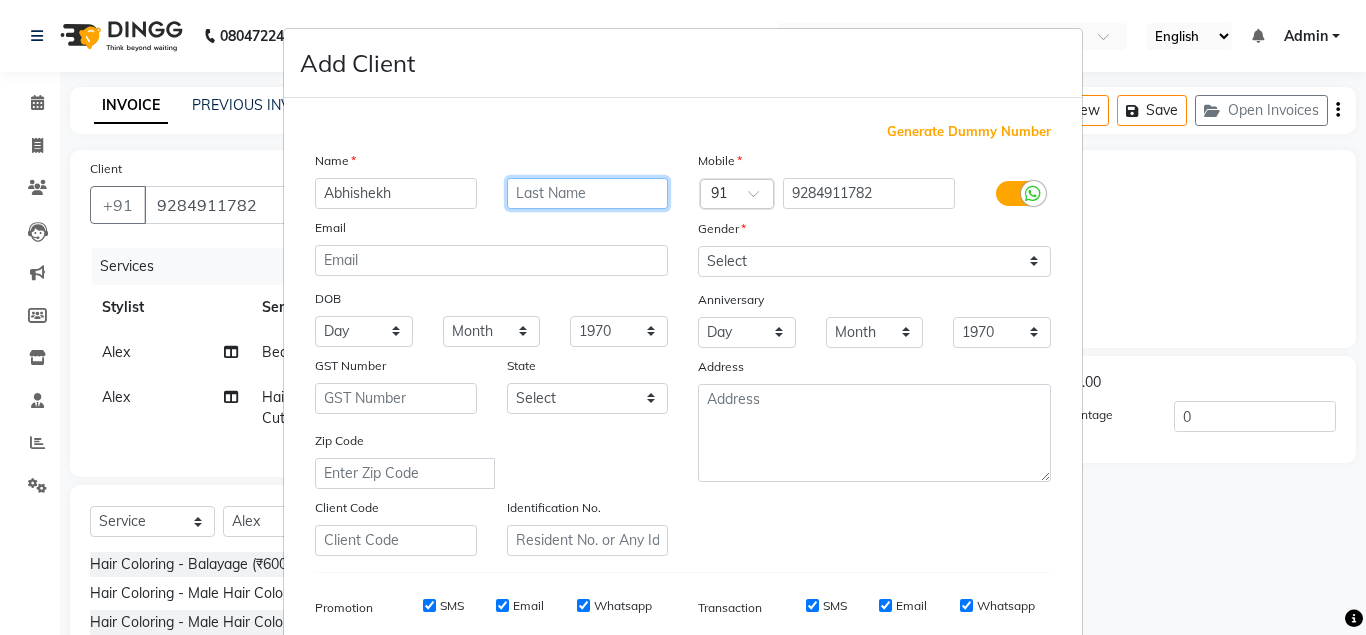 click at bounding box center [588, 193] 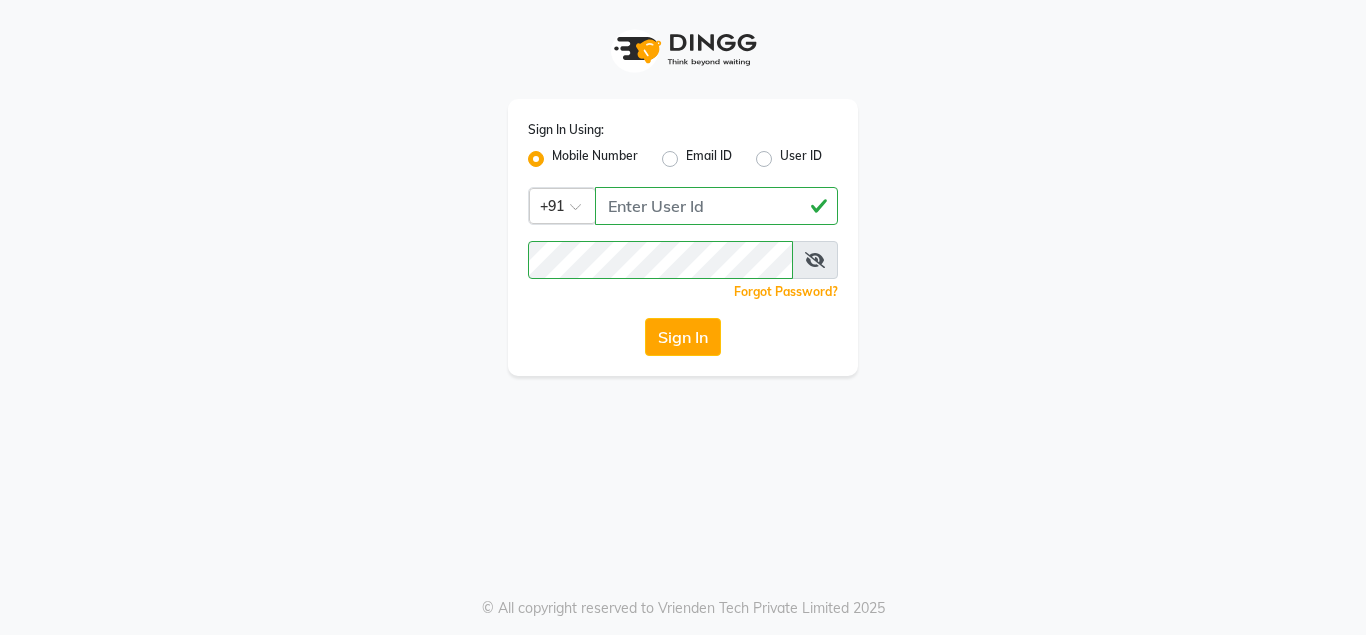 scroll, scrollTop: 0, scrollLeft: 0, axis: both 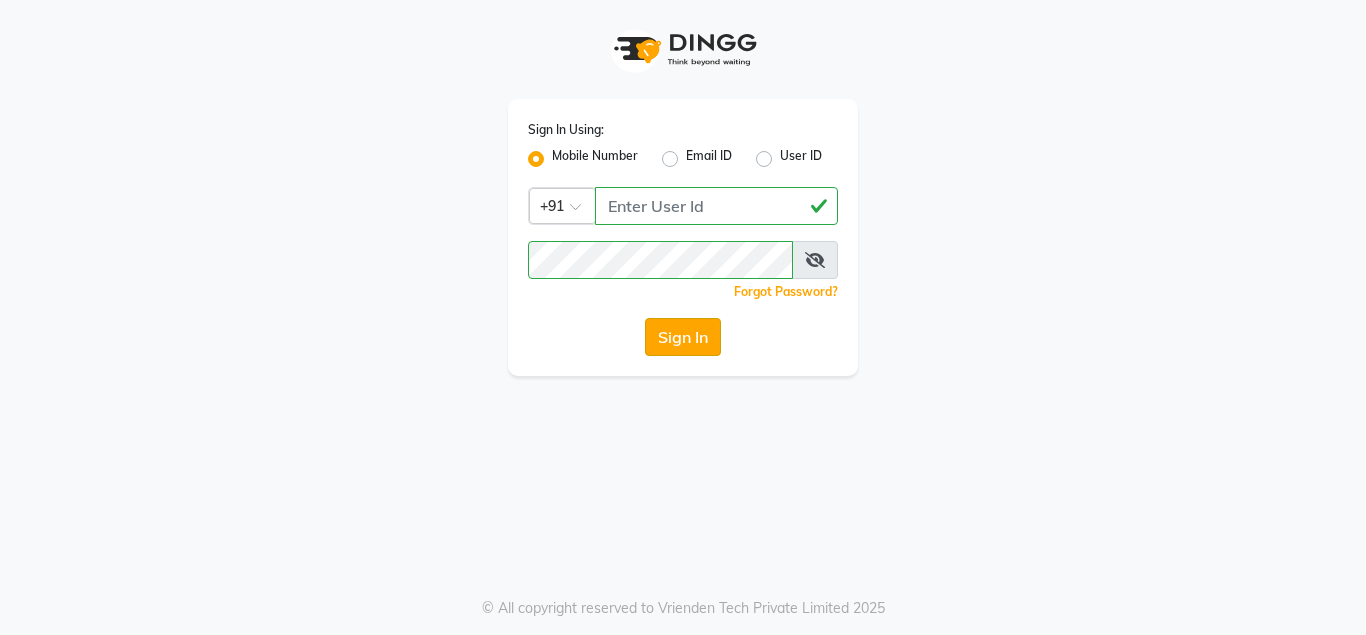click on "Sign In" 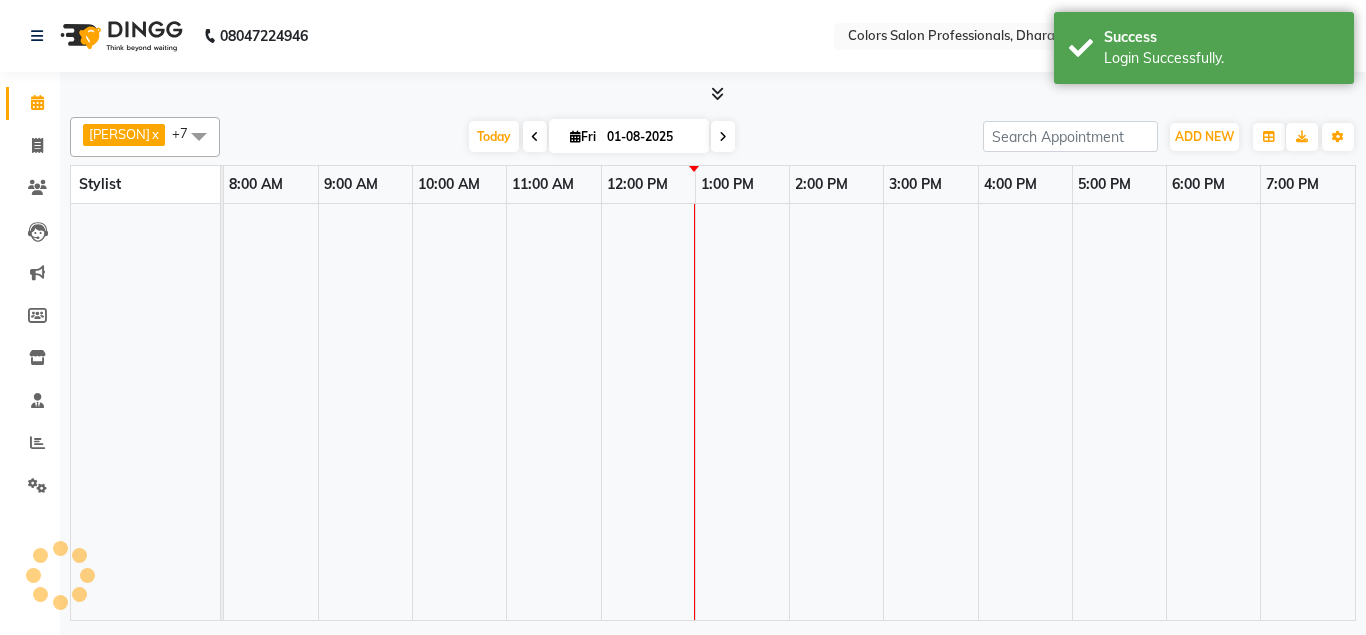 select on "en" 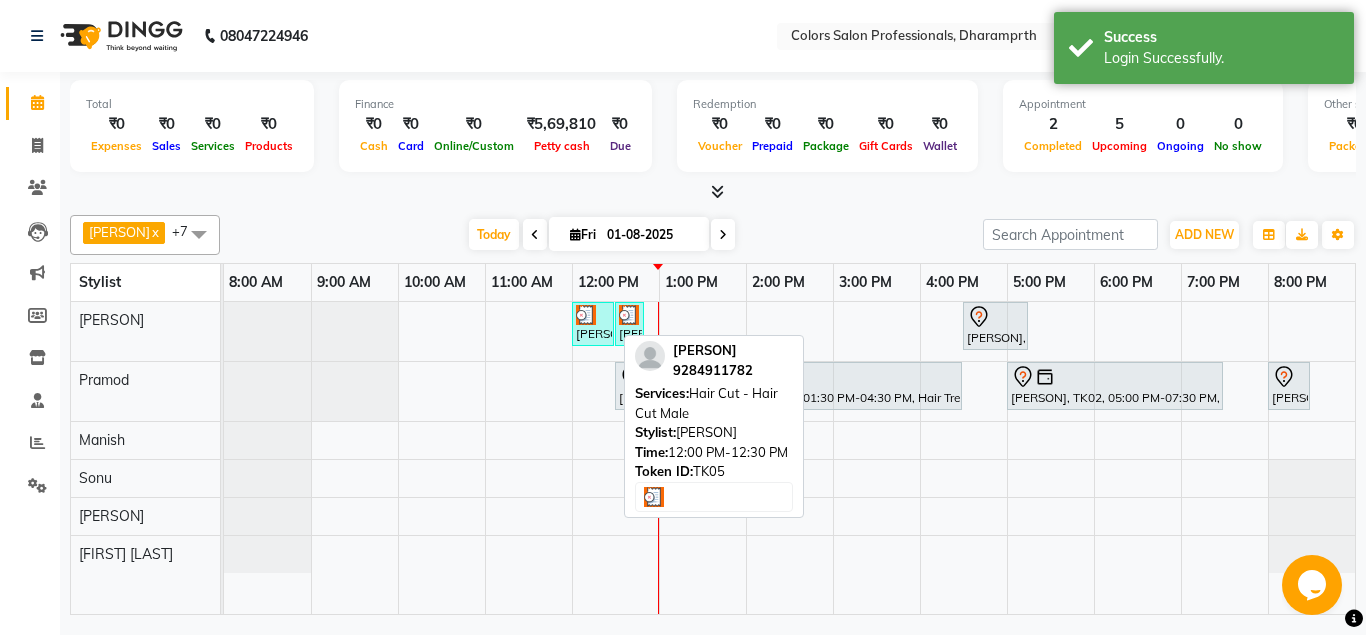 scroll, scrollTop: 0, scrollLeft: 0, axis: both 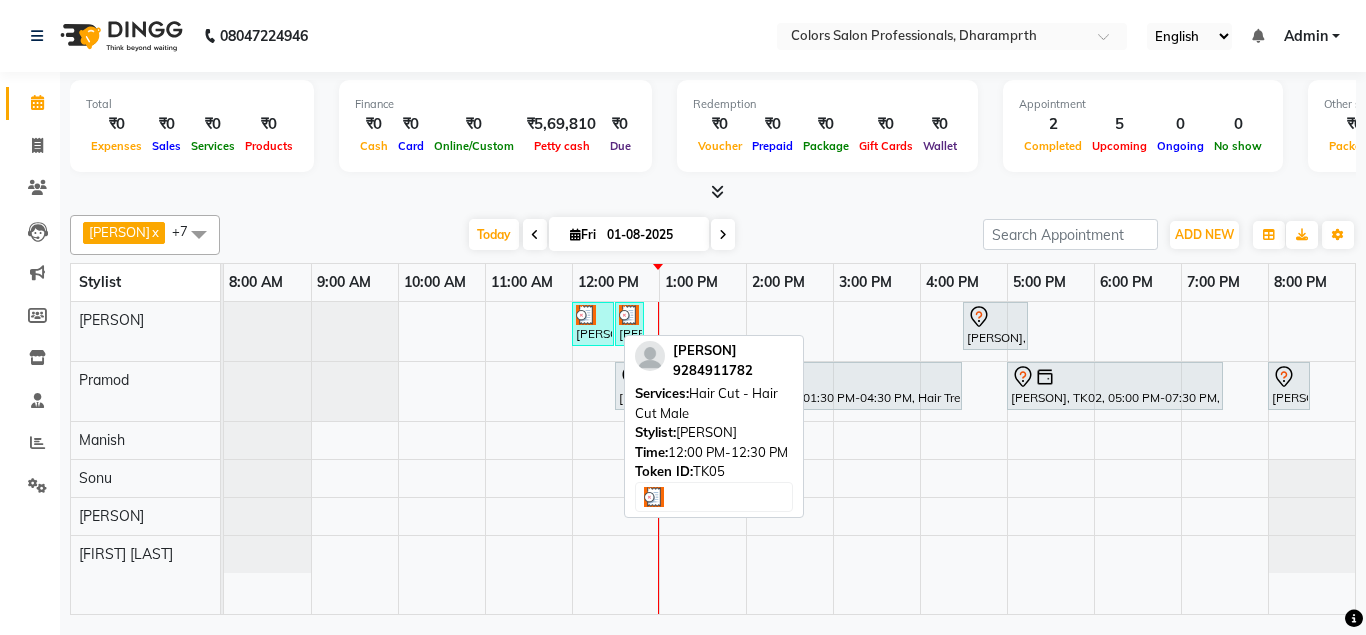 click at bounding box center (586, 315) 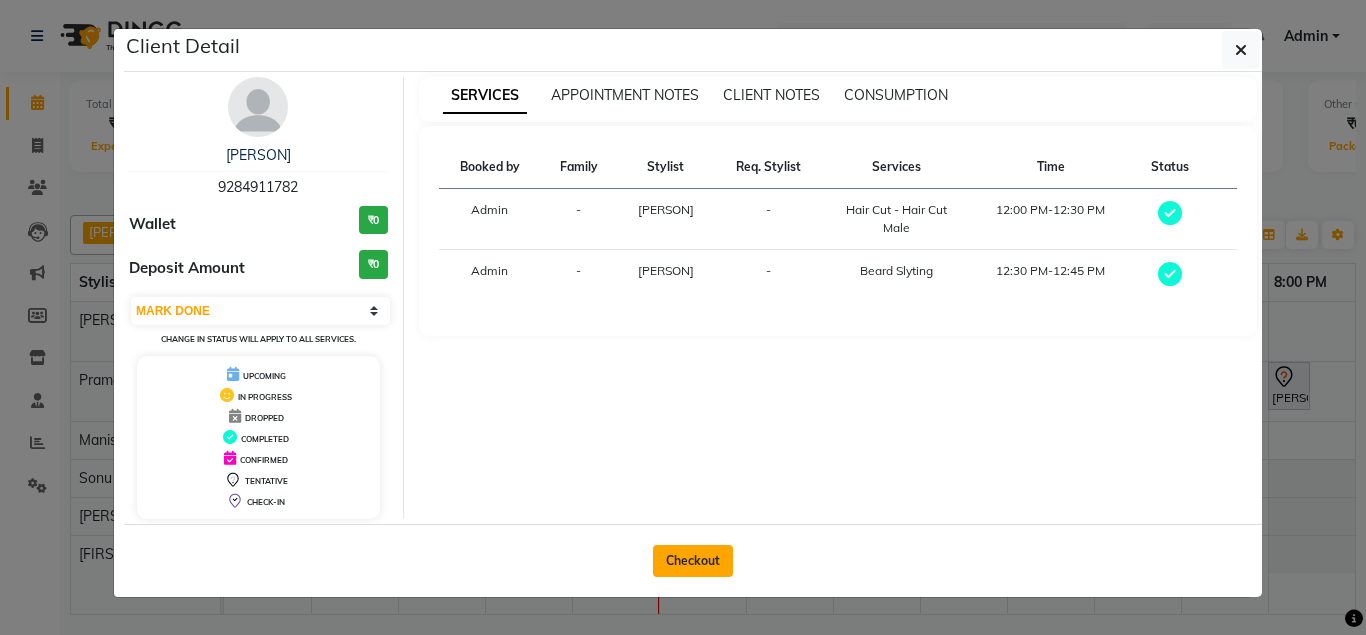 click on "Checkout" 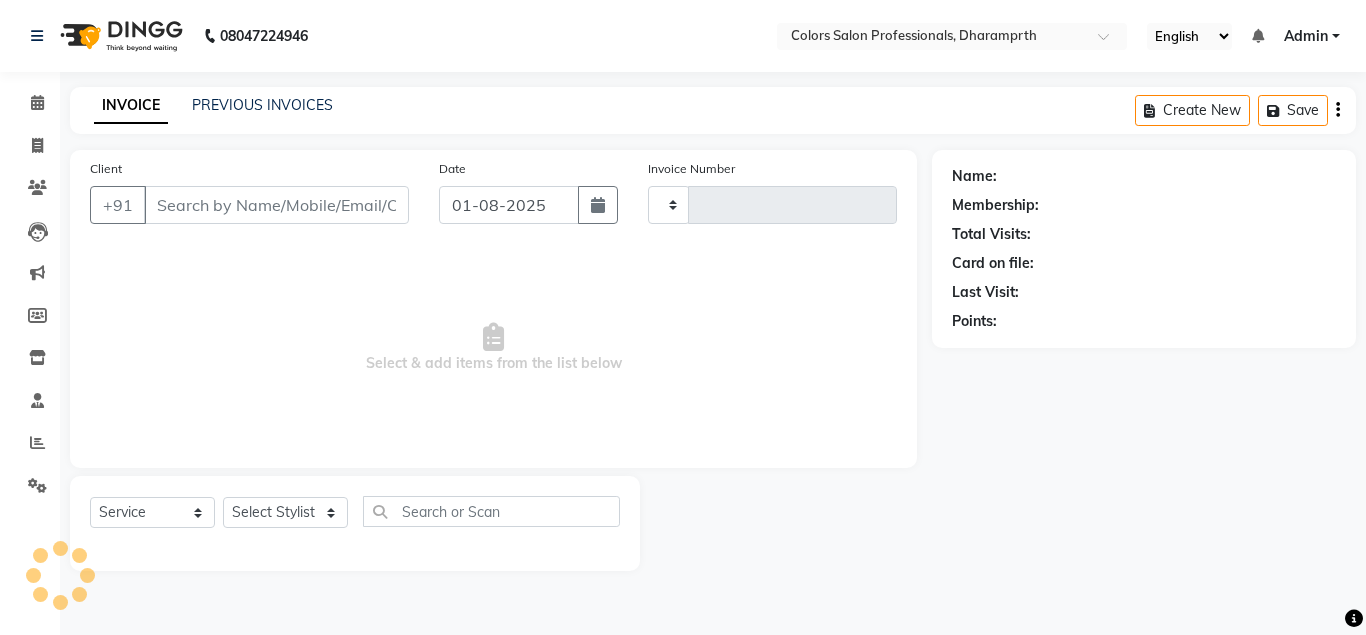type on "0493" 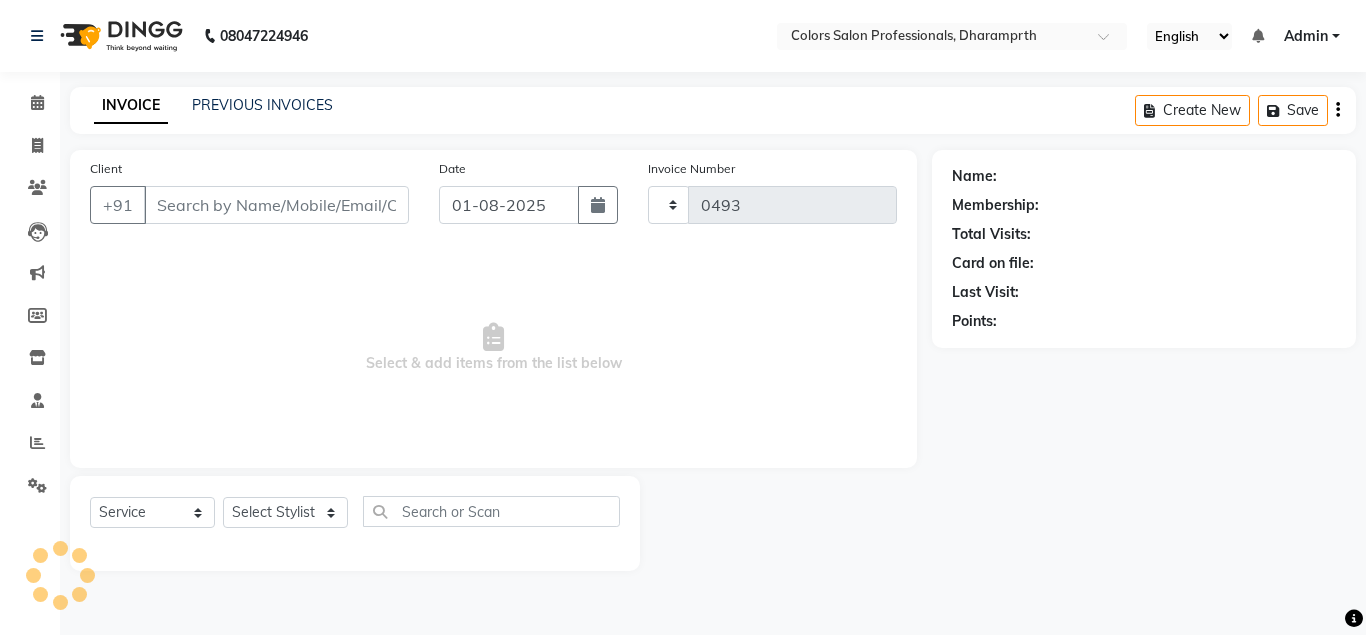 select on "7161" 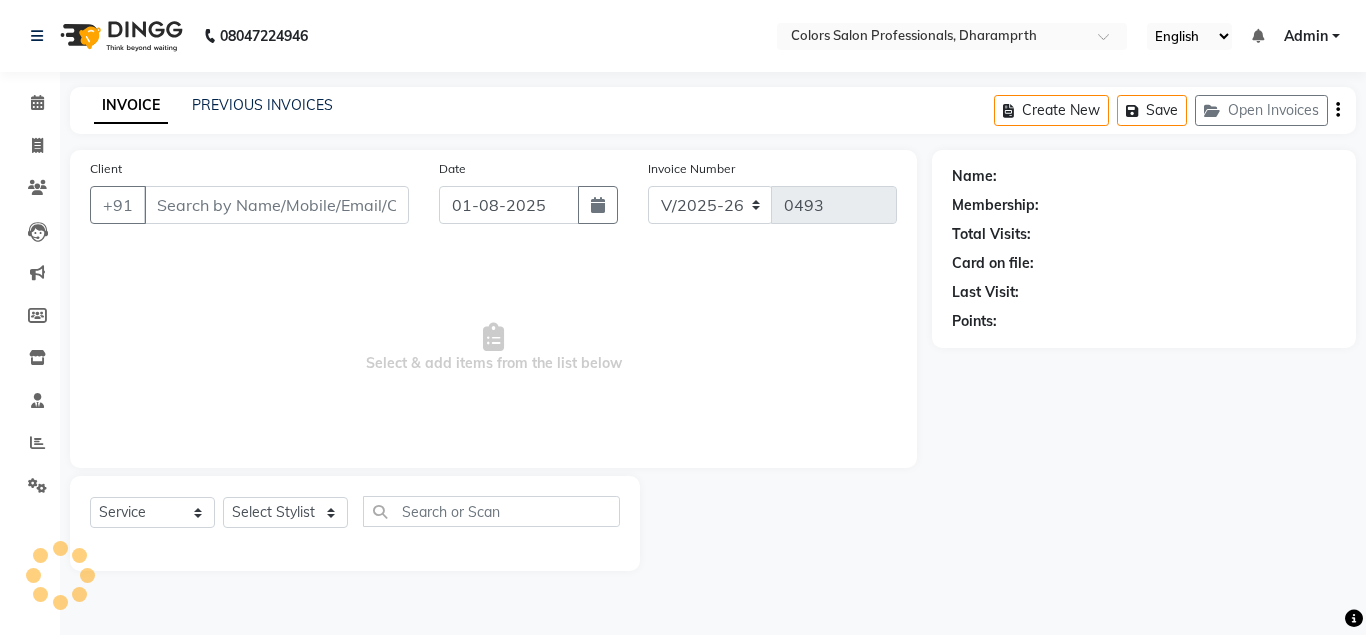 type on "9284911782" 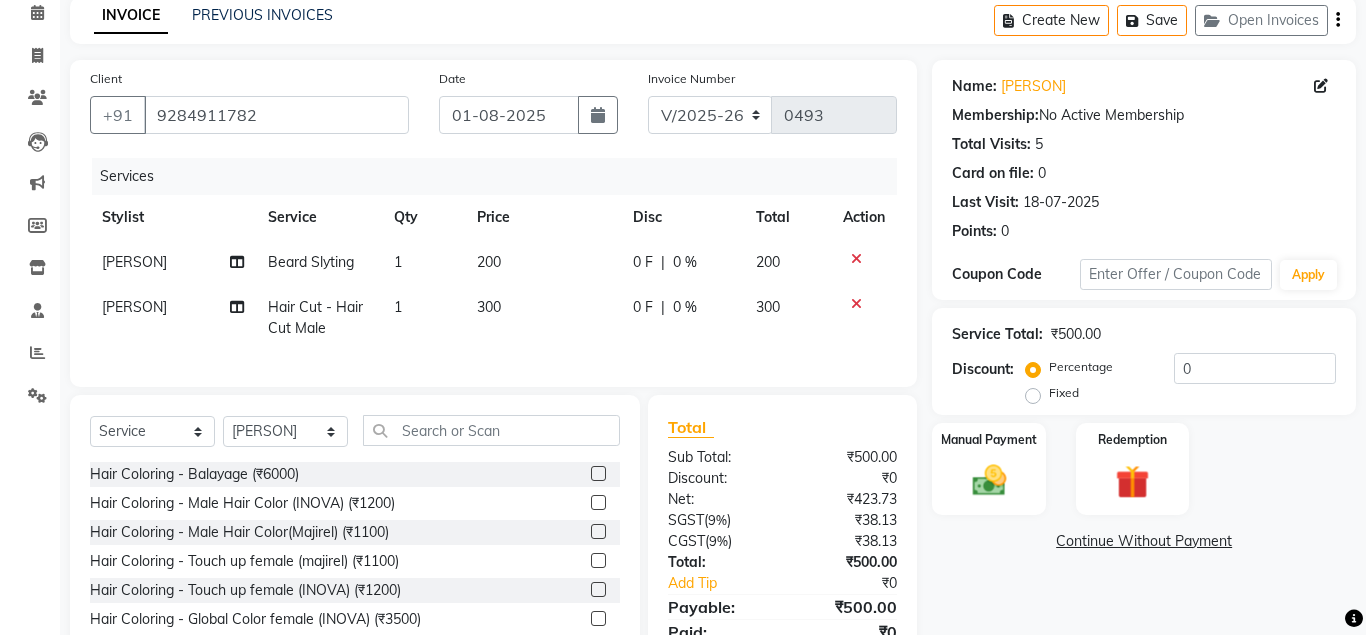 scroll, scrollTop: 175, scrollLeft: 0, axis: vertical 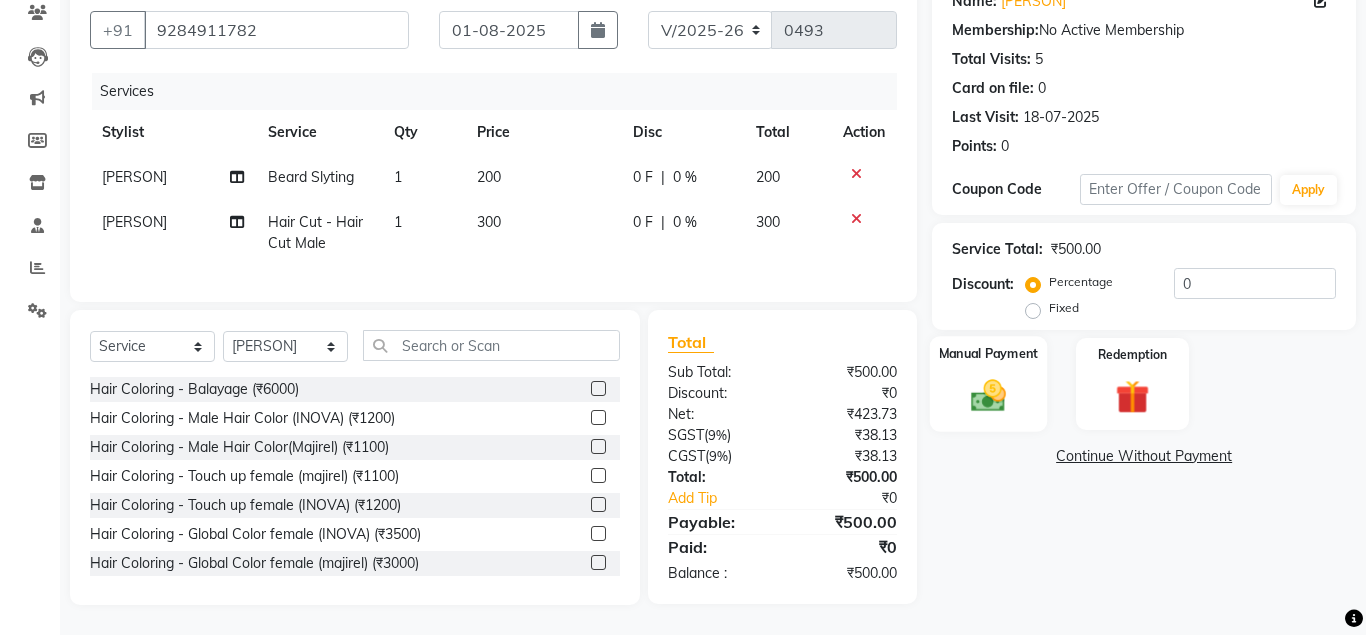 click 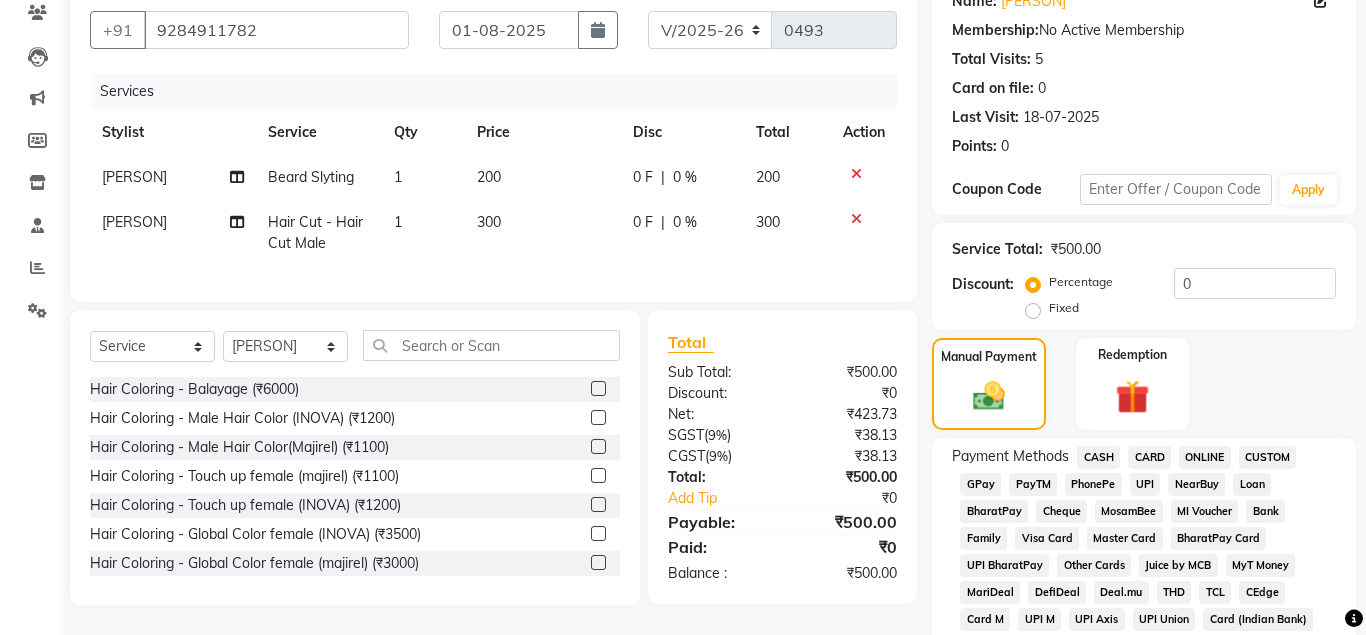 click on "ONLINE" 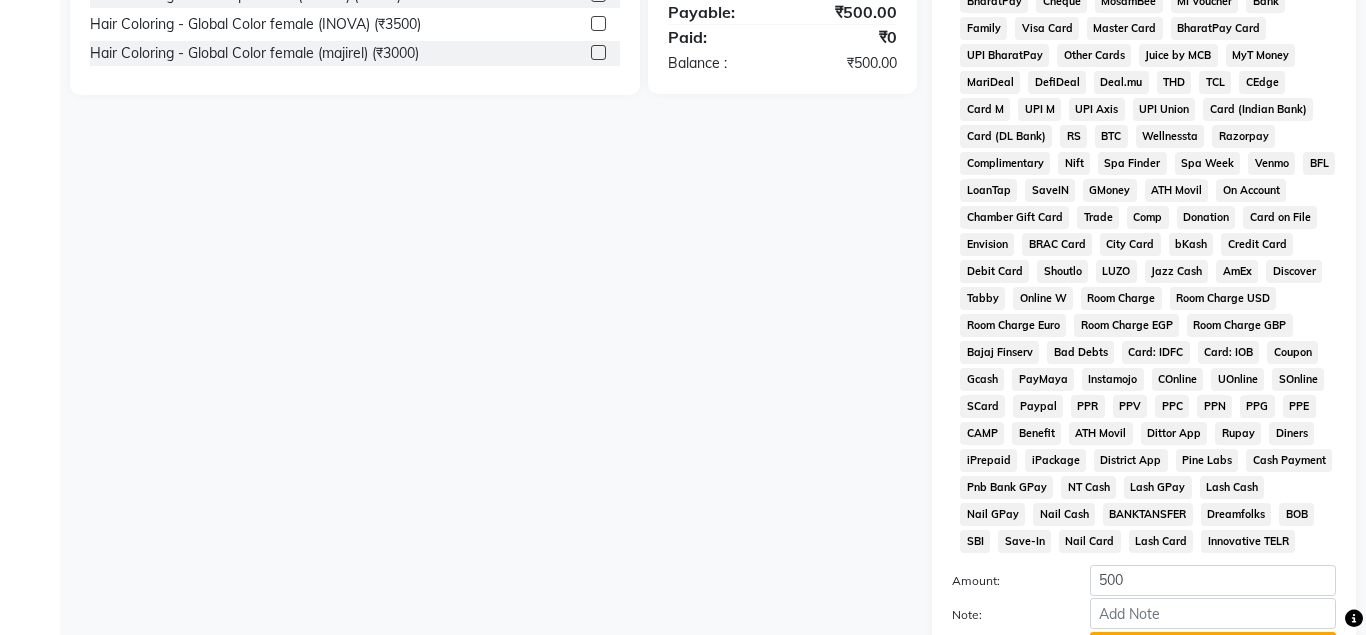 scroll, scrollTop: 867, scrollLeft: 0, axis: vertical 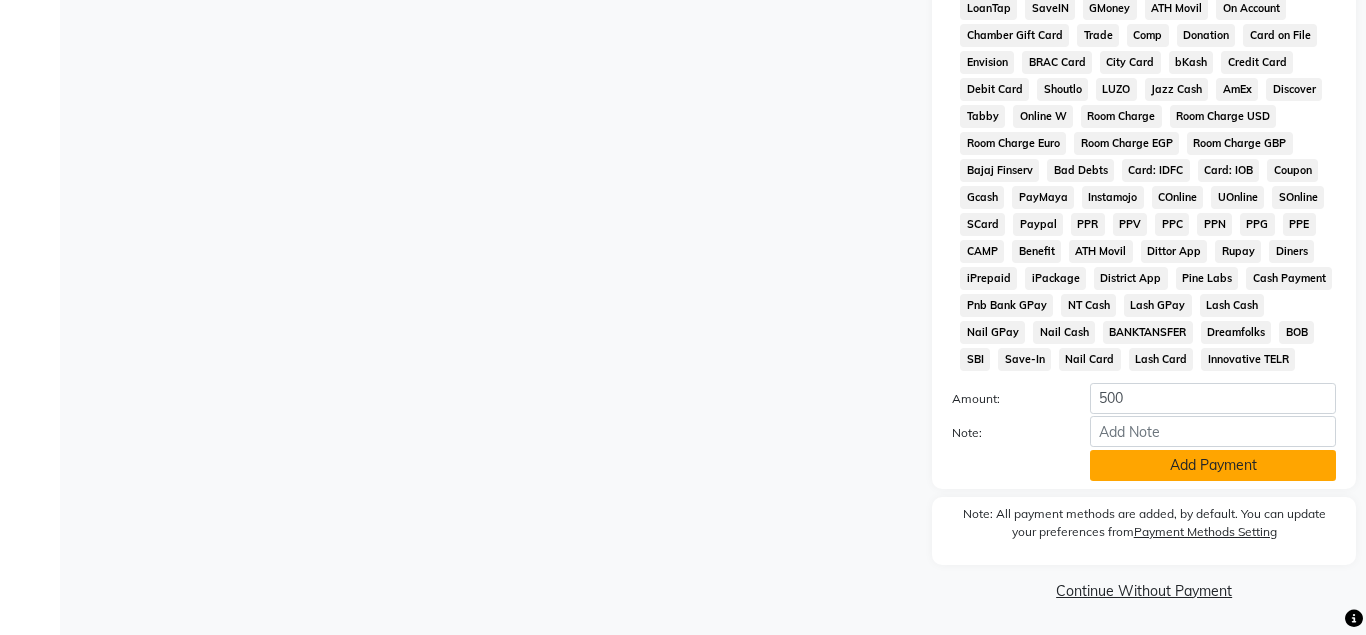 click on "Add Payment" 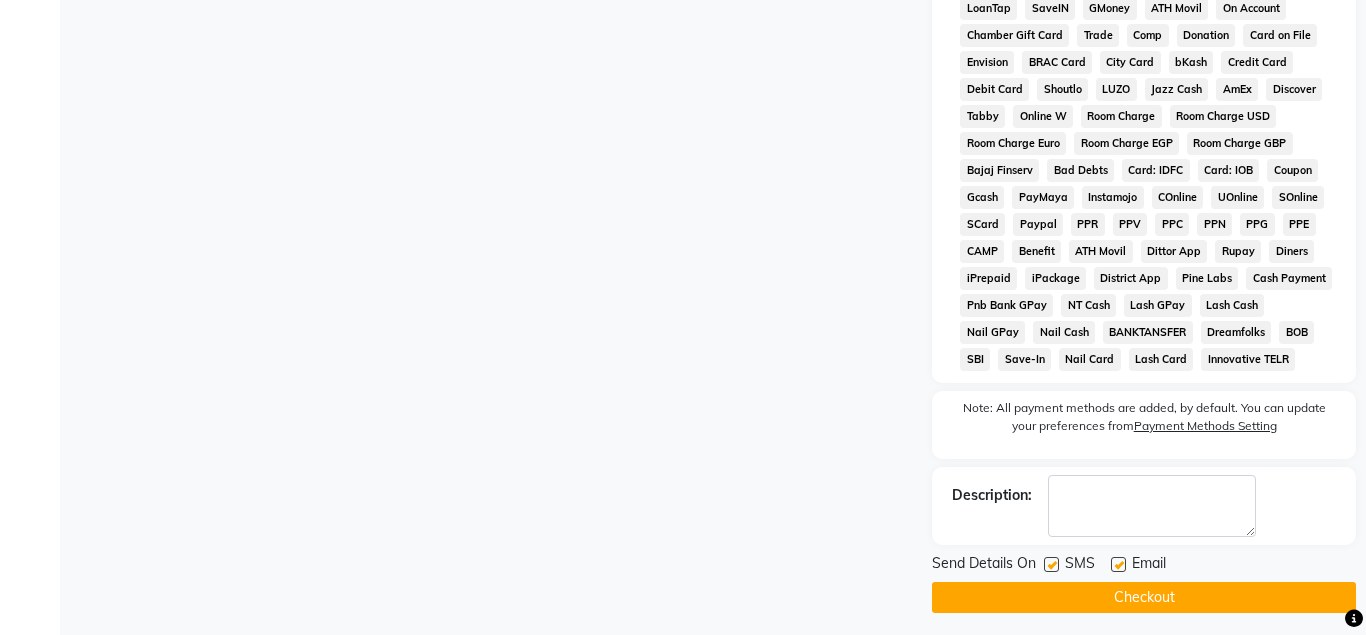 click on "Checkout" 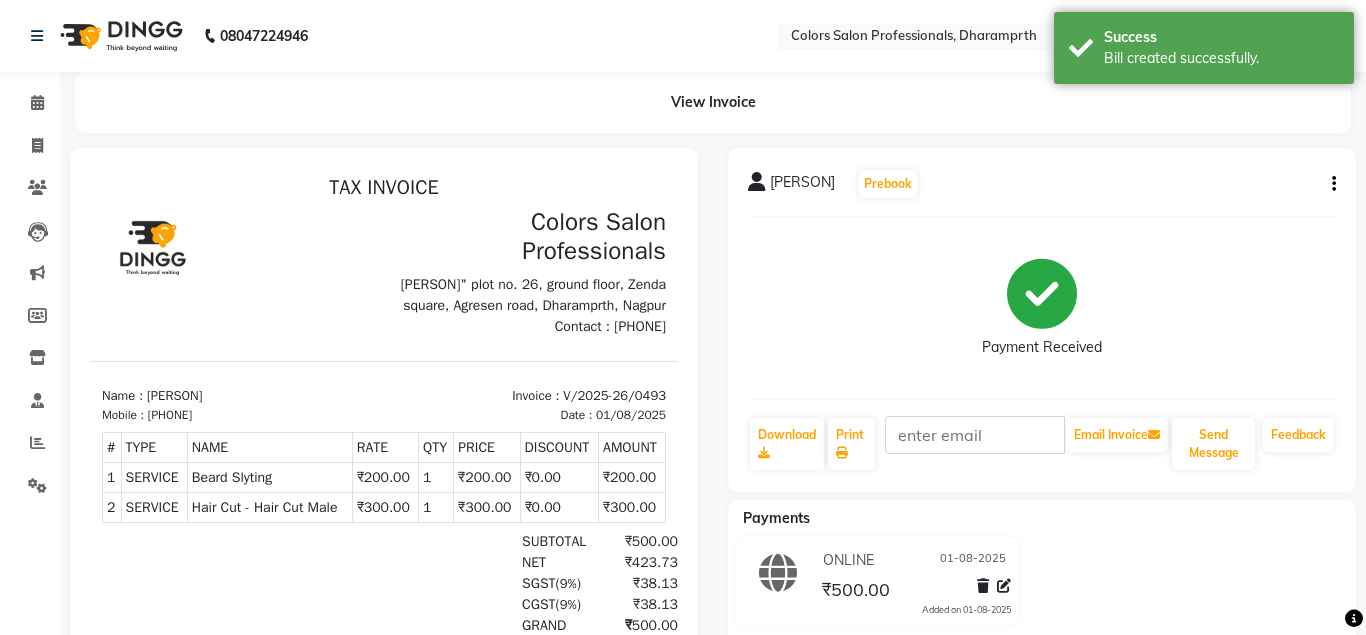 scroll, scrollTop: 0, scrollLeft: 0, axis: both 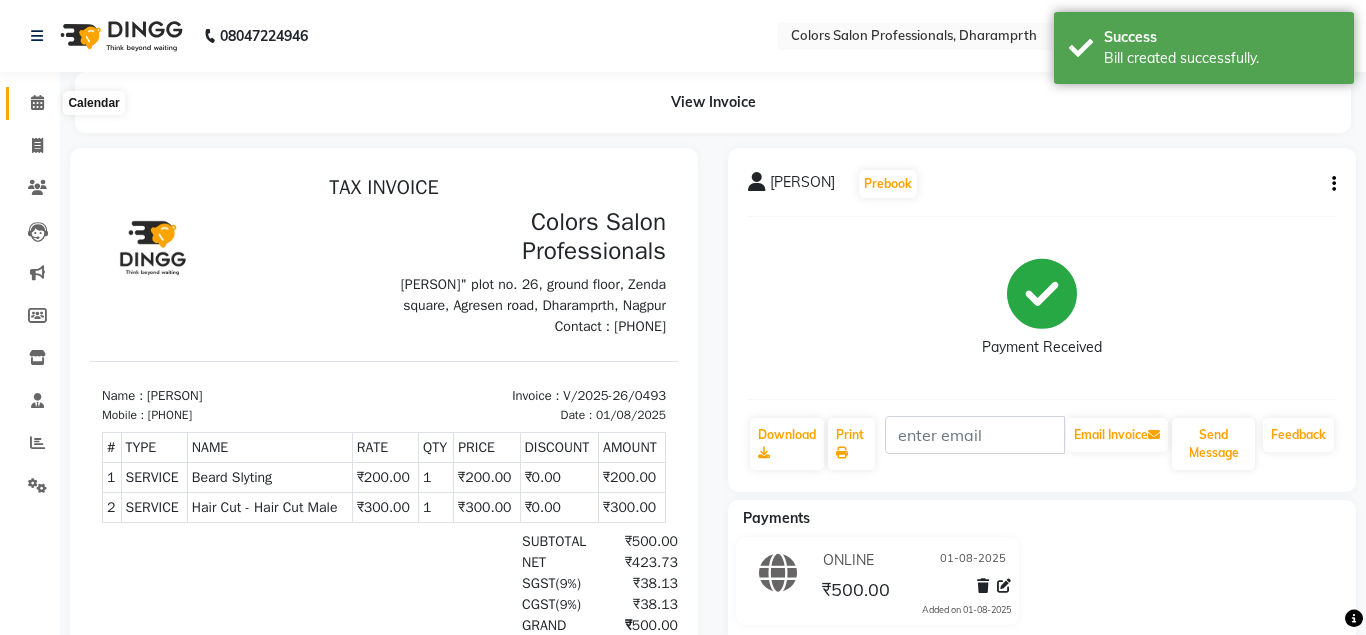 click 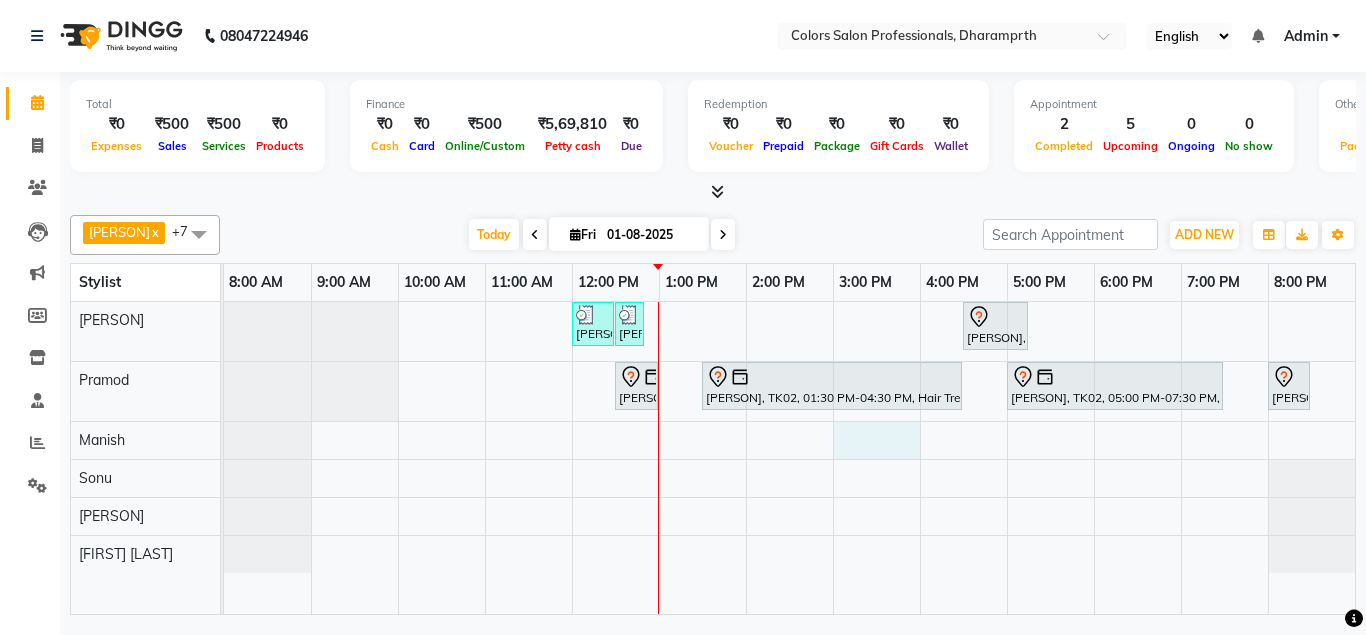 click on "[PERSON], TK05, 12:00 PM-12:30 PM, Hair Cut - Hair Cut Male     [PERSON], TK05, 12:30 PM-12:45 PM, Beard Slyting             [PERSON], TK01, 04:30 PM-05:15 PM, Hair Coloring - Touch up female (INOVA)             [PERSON], TK04, 12:30 PM-01:00 PM, Hair Cut - Hair Cut Male             [PERSON], TK02, 01:30 PM-04:30 PM, Hair Treatment - Botox (Copacabana)             [PERSON], TK02, 05:00 PM-07:30 PM, Hair Coloring - Global Color female (INOVA)             [PERSON], TK03, 08:00 PM-08:30 PM, Hair Cut - Hair Cut Male" at bounding box center [789, 458] 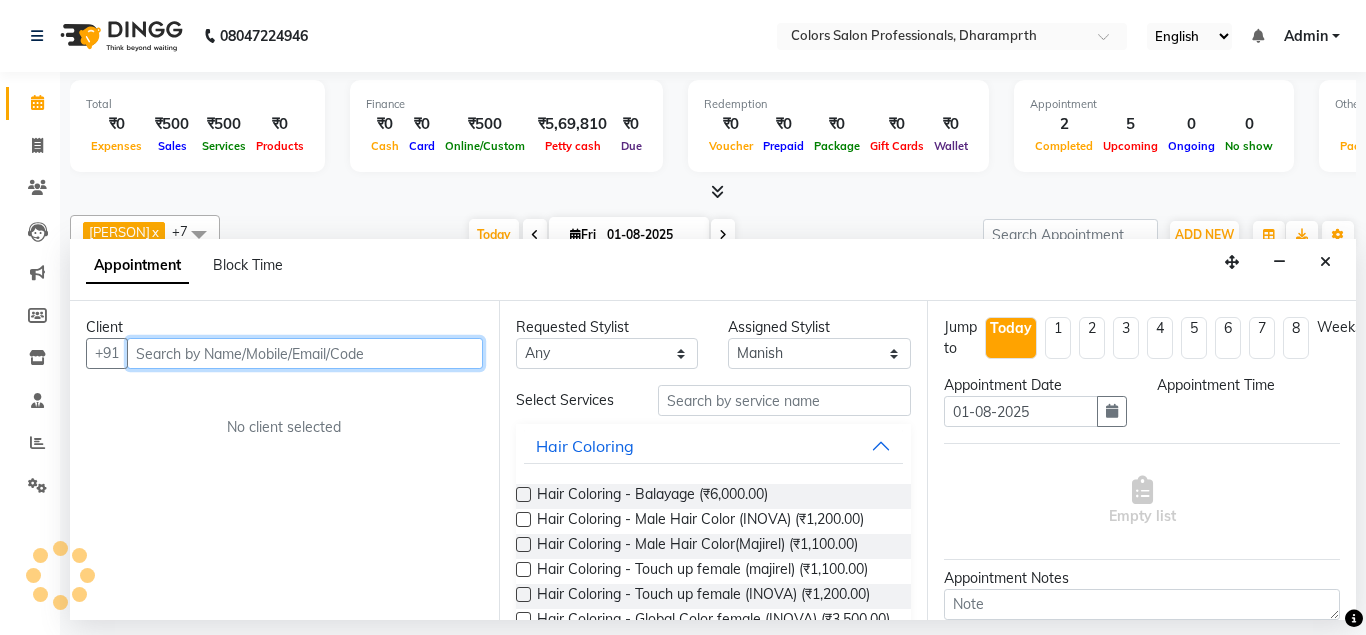 select on "900" 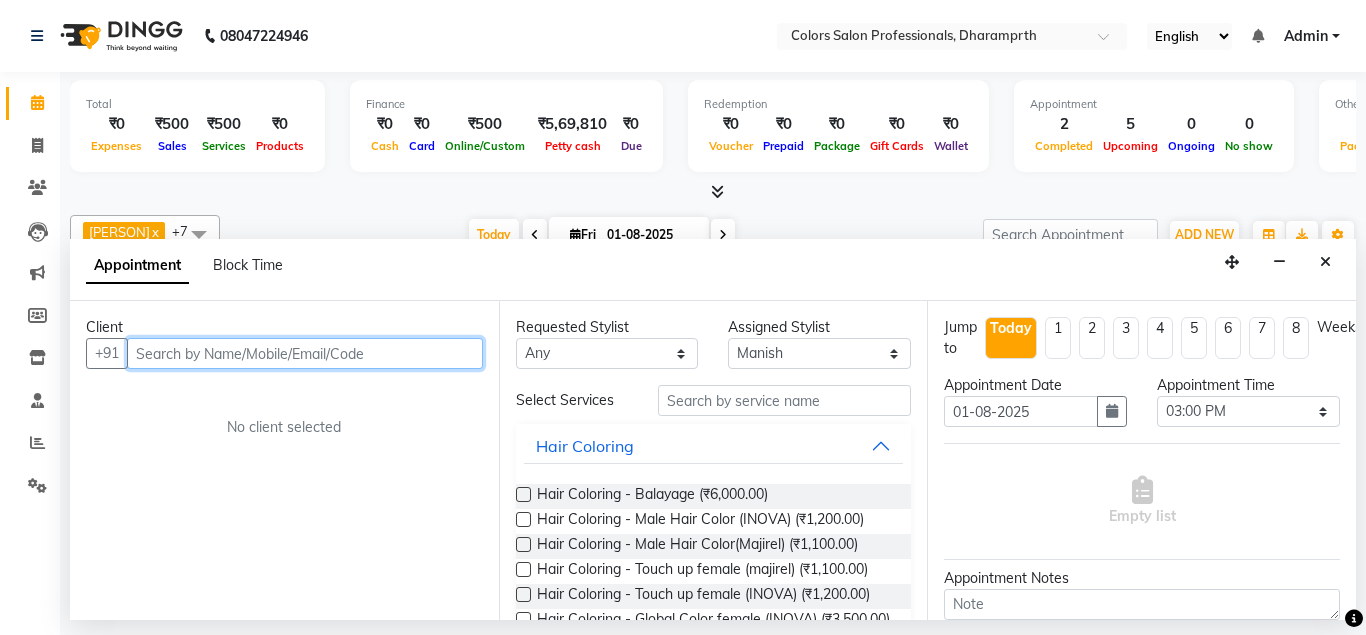 click at bounding box center (305, 353) 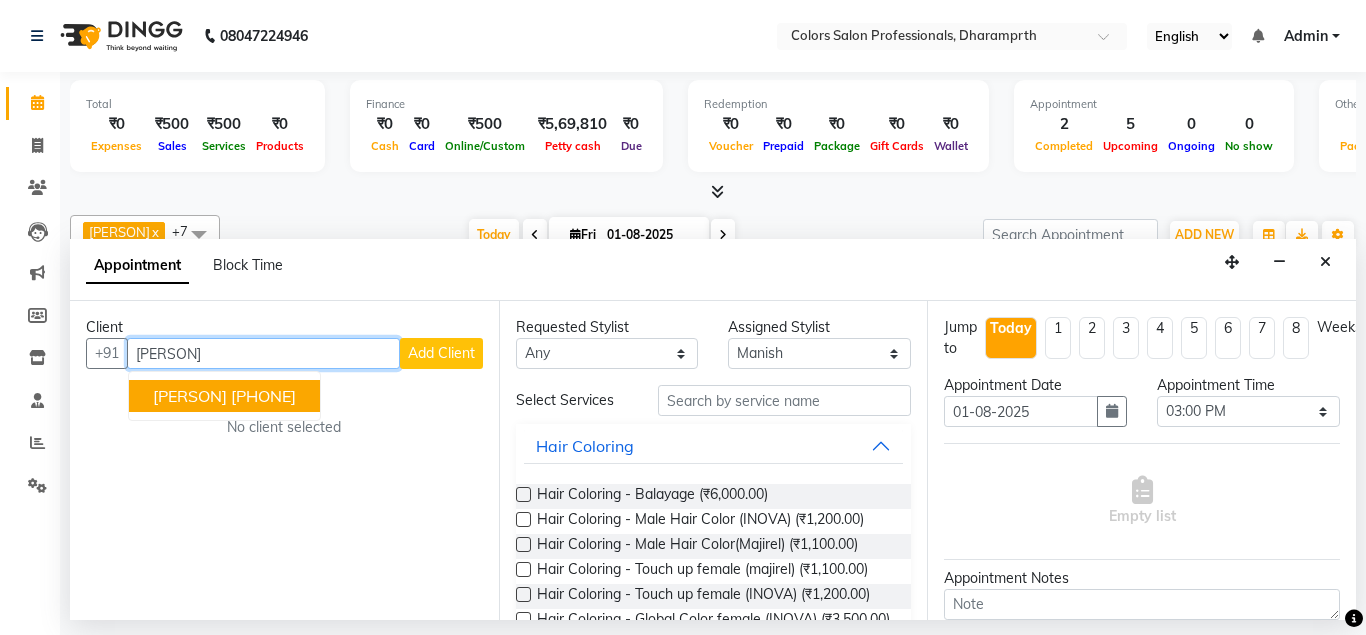 click on "[PERSON]" at bounding box center [190, 396] 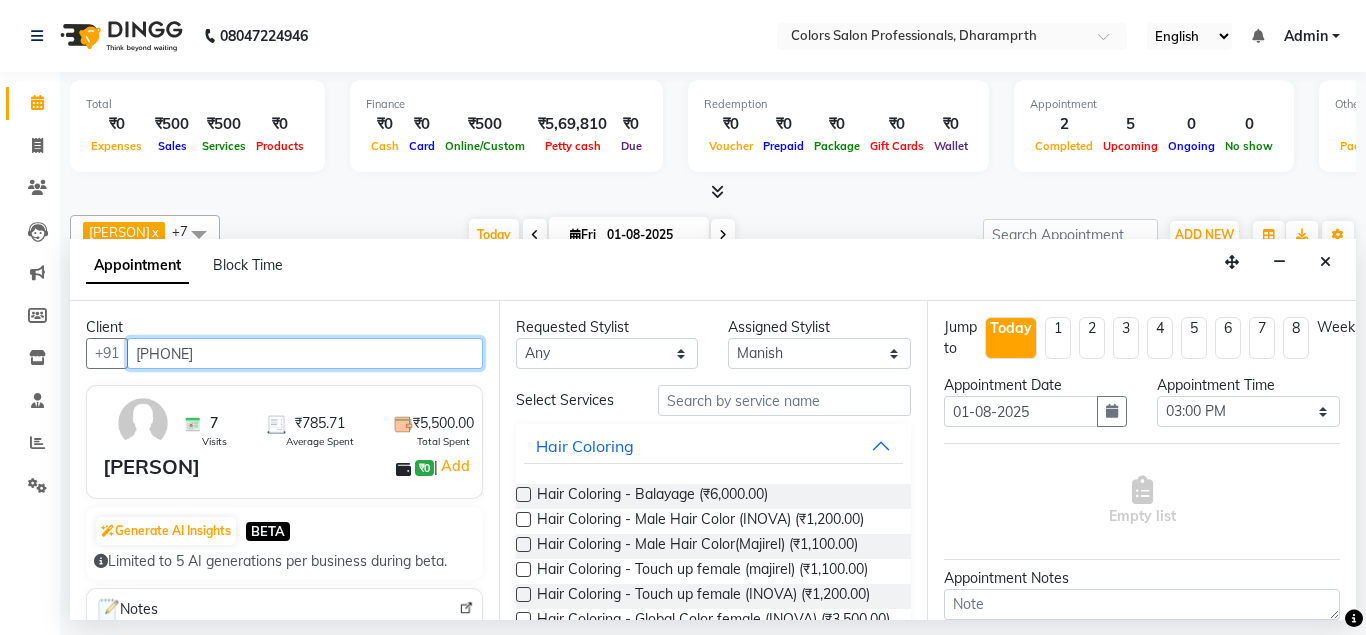 type on "[PHONE]" 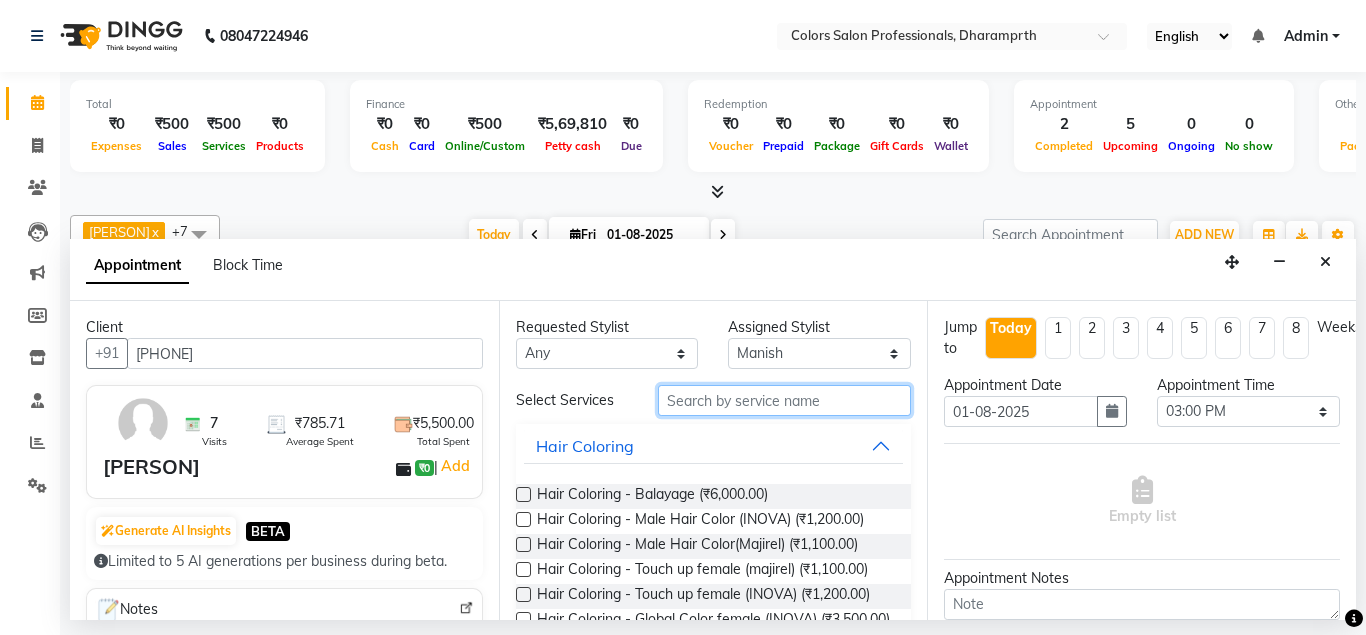 click at bounding box center (785, 400) 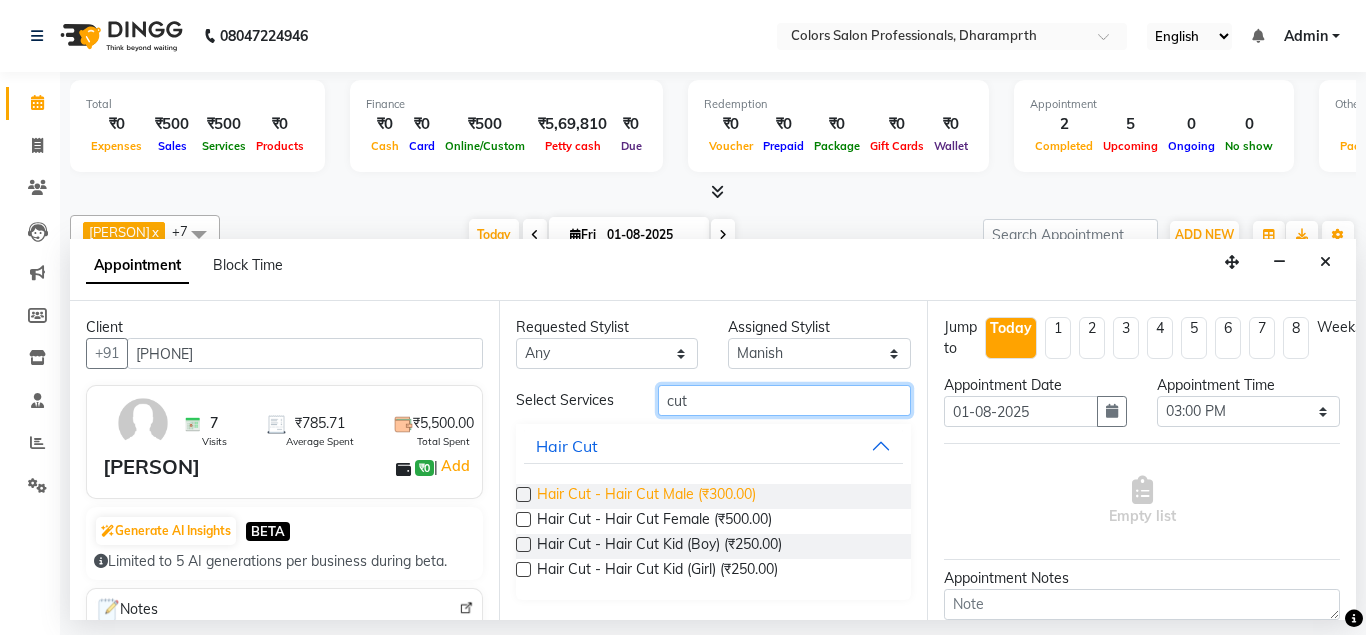 type on "cut" 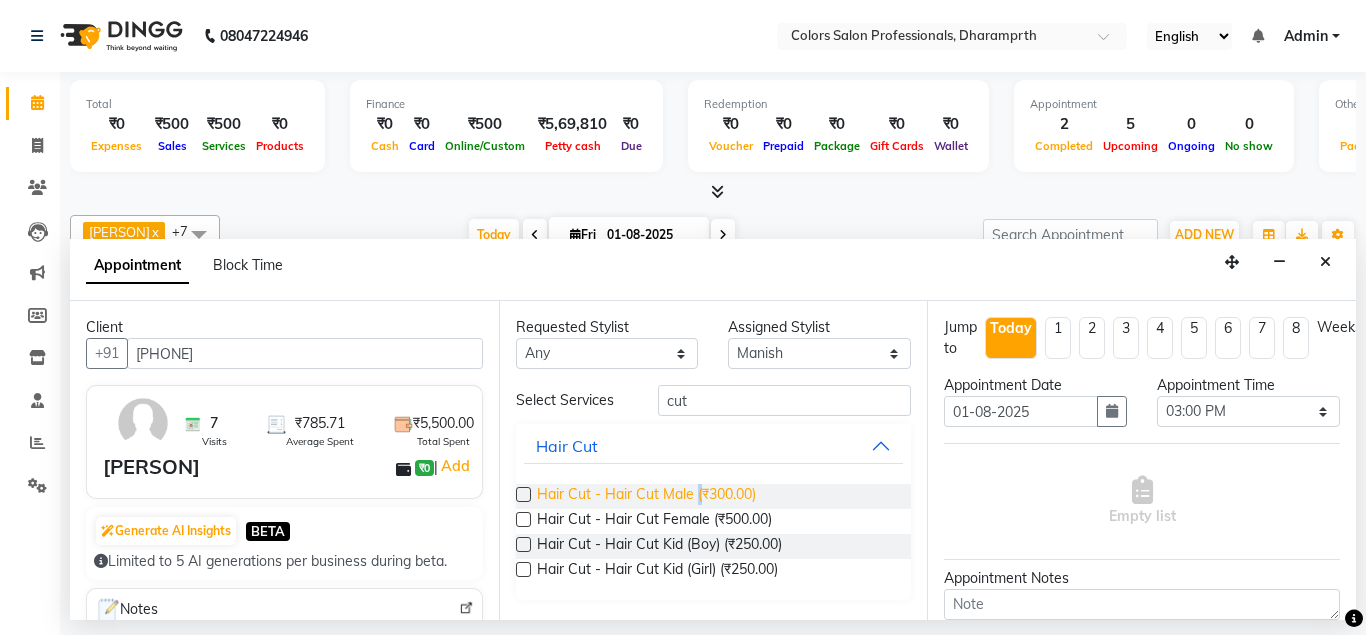 click on "Hair Cut - Hair Cut Male (₹300.00)" at bounding box center (646, 496) 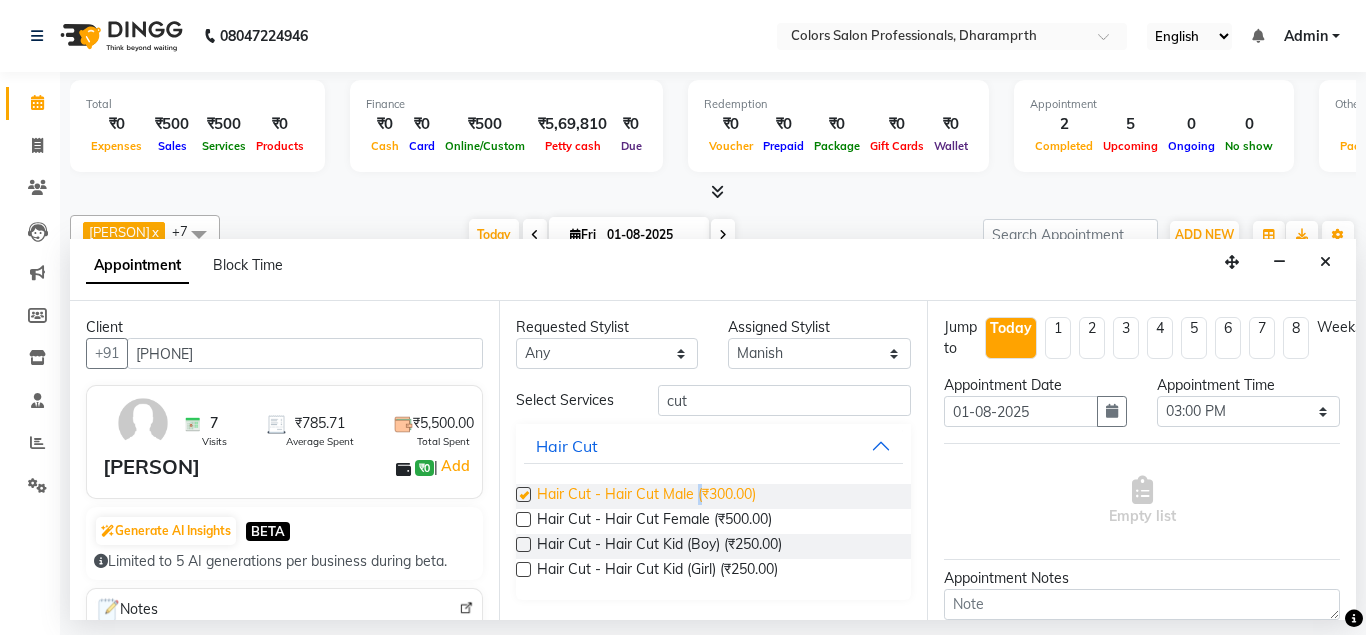checkbox on "false" 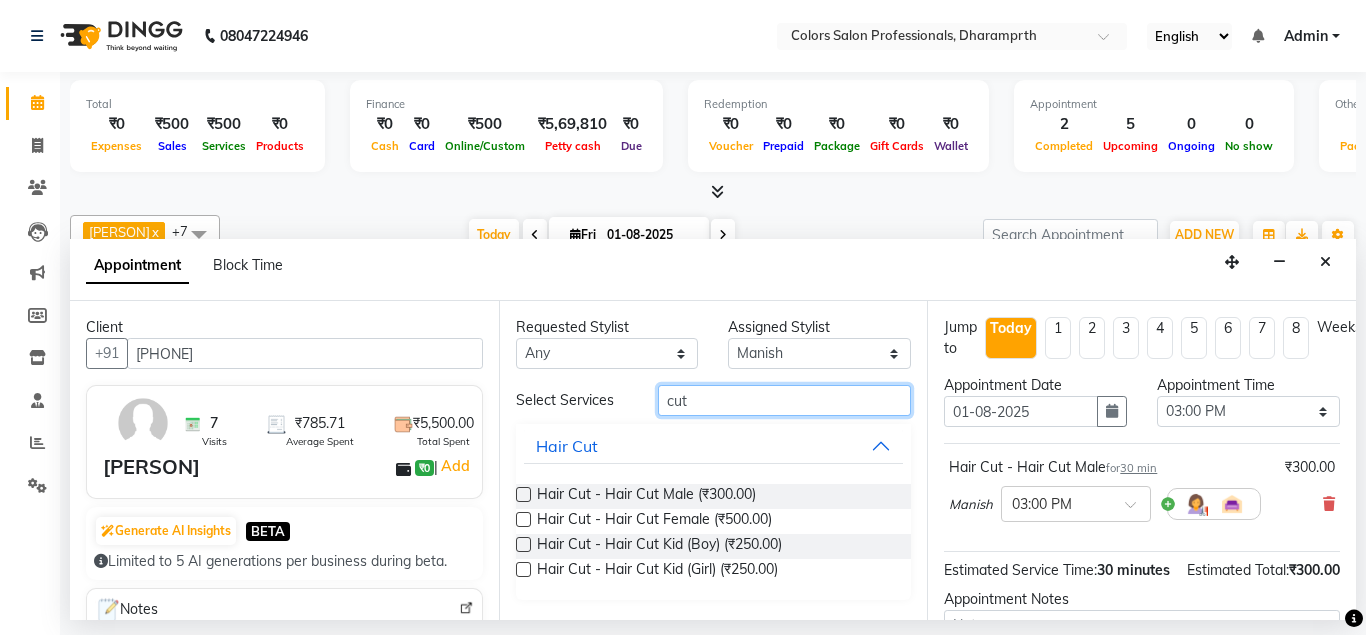 click on "cut" at bounding box center (785, 400) 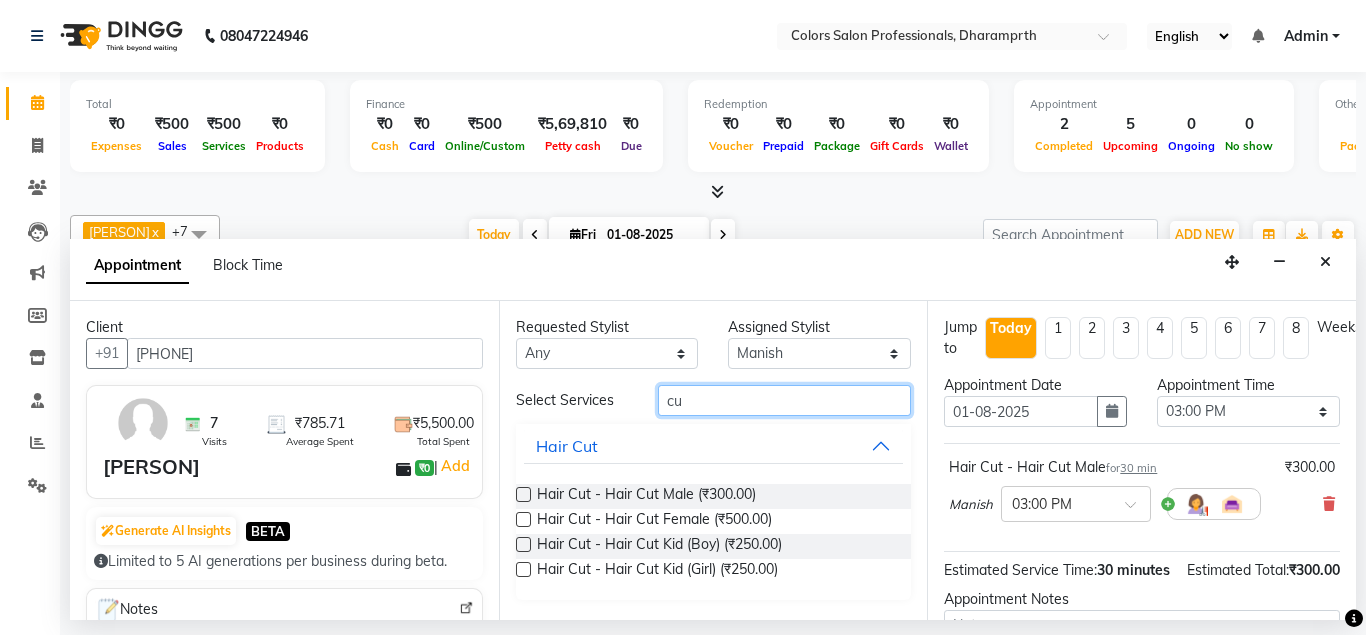 type on "c" 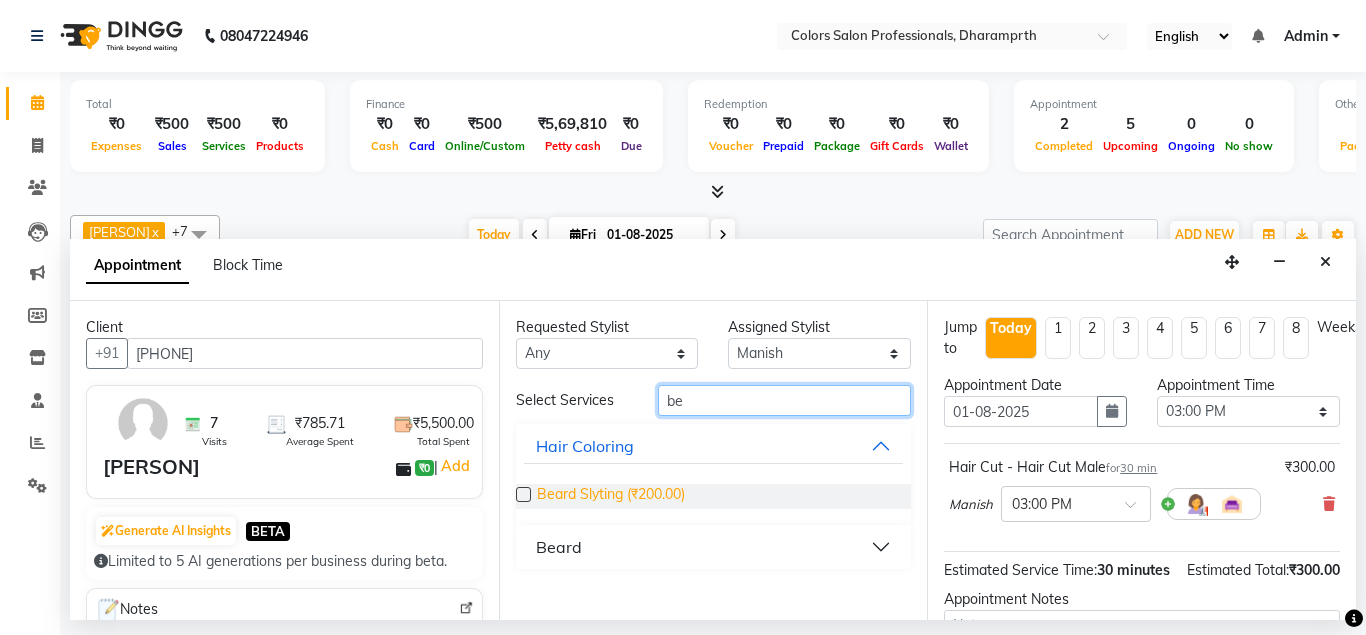 type on "be" 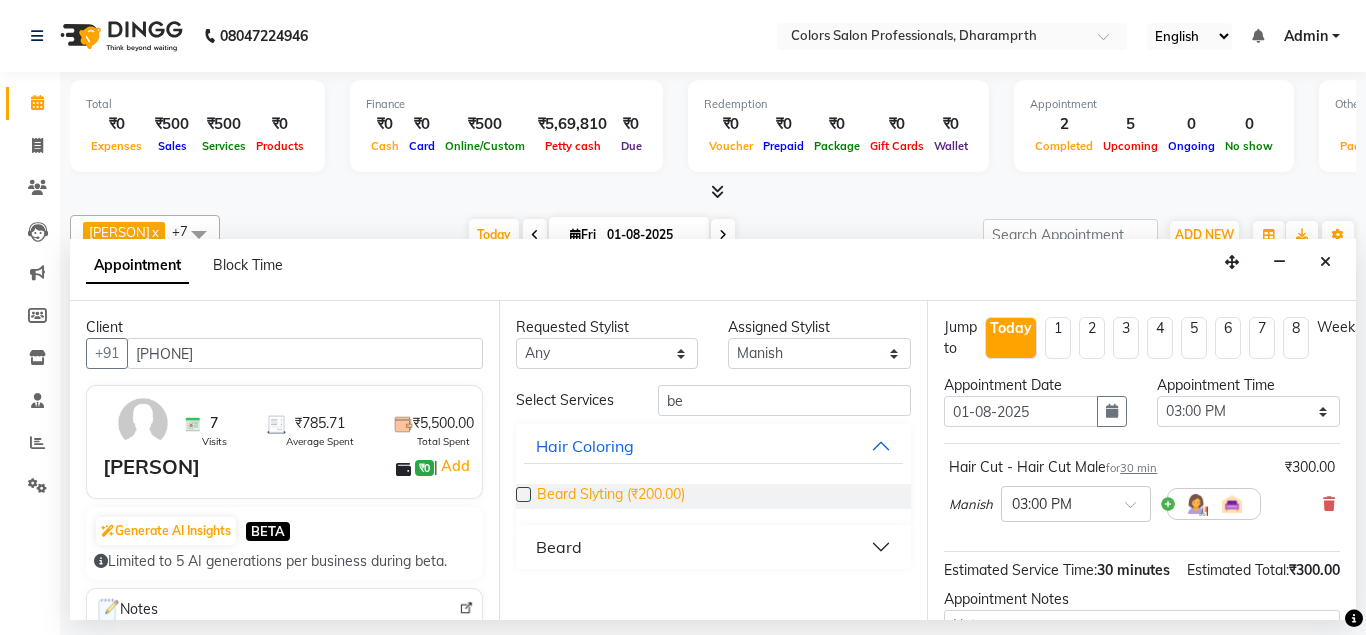 click on "Beard Slyting (₹200.00)" at bounding box center [611, 496] 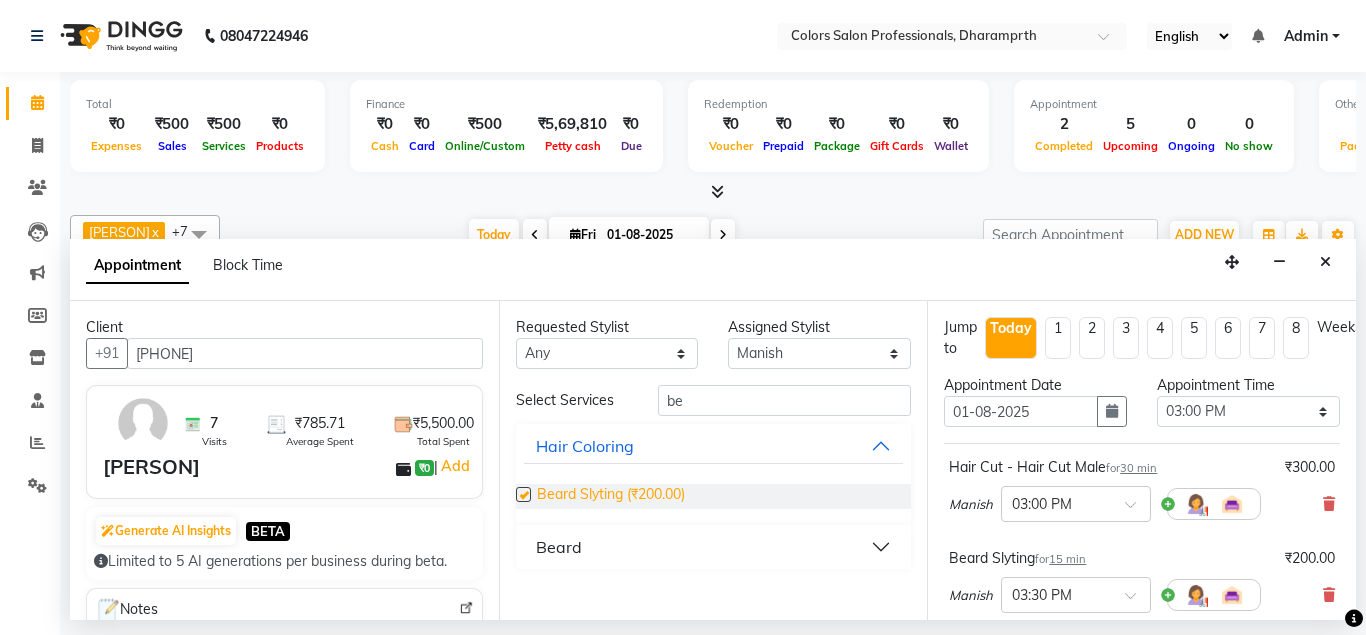 checkbox on "false" 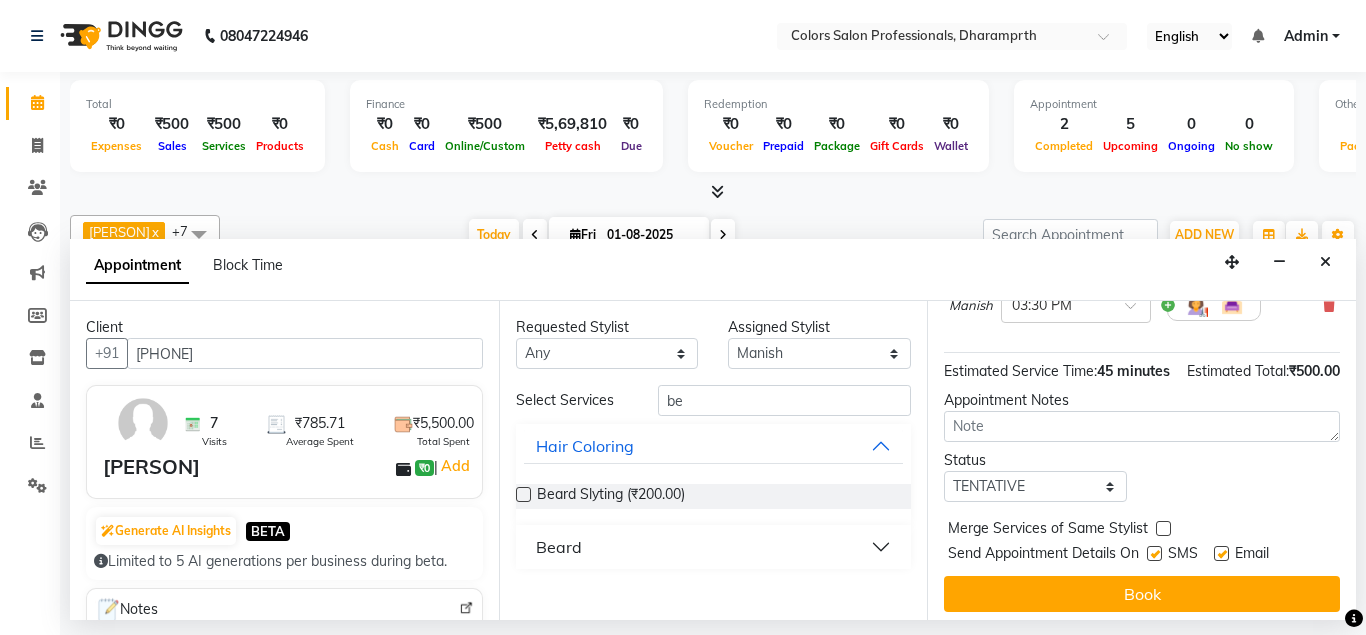 scroll, scrollTop: 298, scrollLeft: 0, axis: vertical 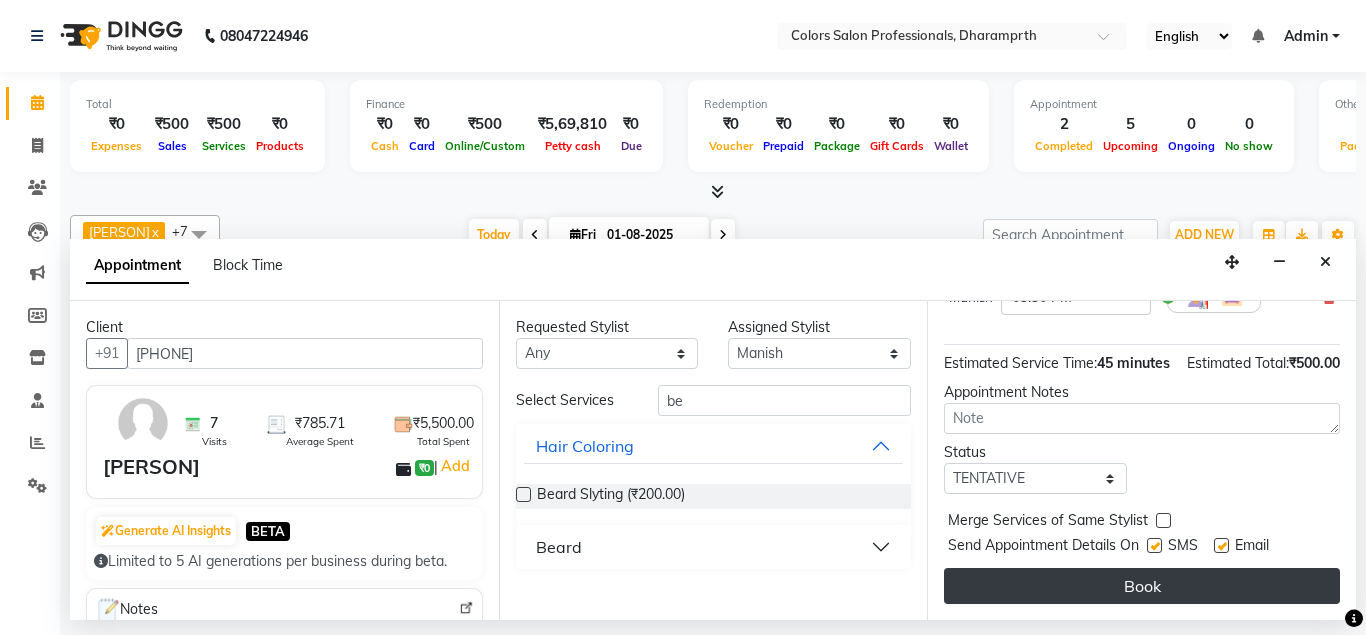 click on "Book" at bounding box center [1142, 586] 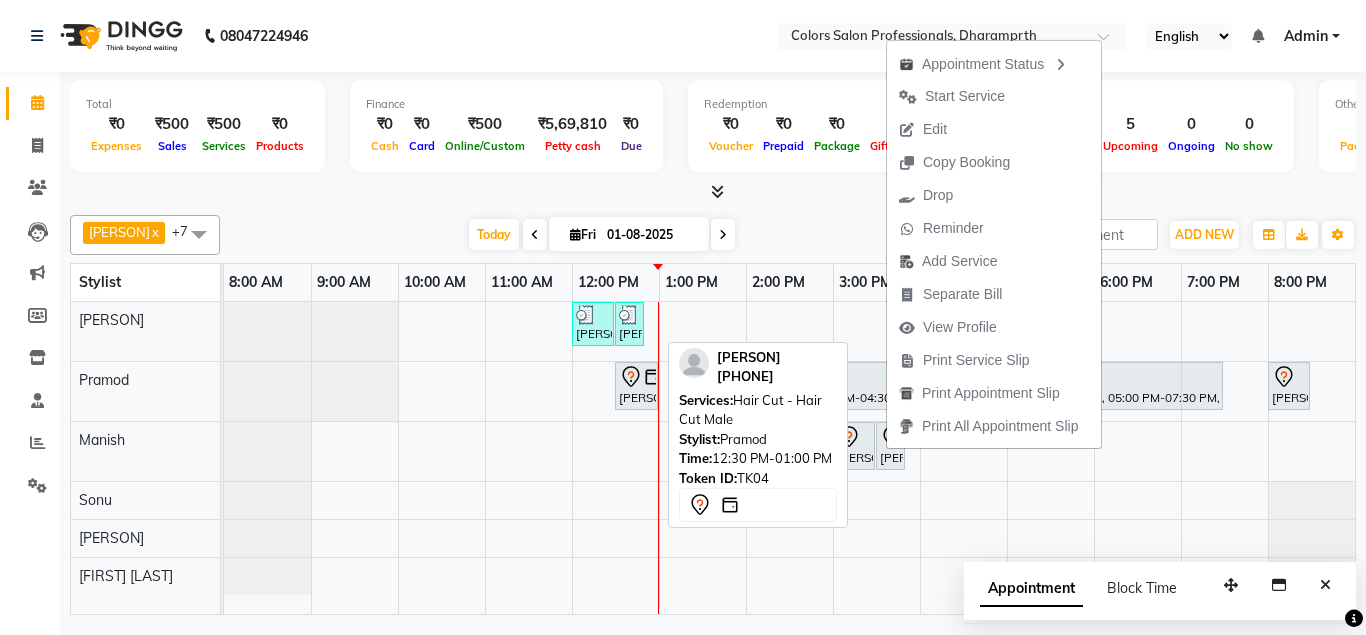 click on "[PERSON], TK04, 12:30 PM-01:00 PM, Hair Cut - Hair Cut Male" at bounding box center (636, 386) 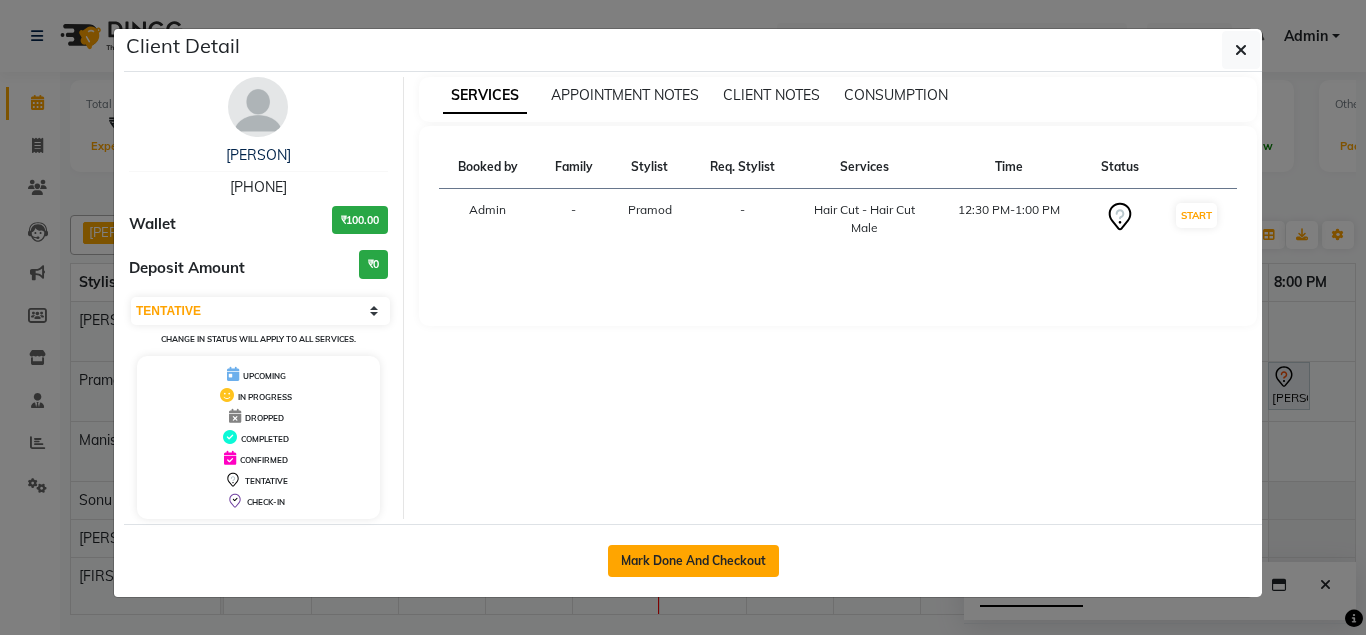 click on "Mark Done And Checkout" 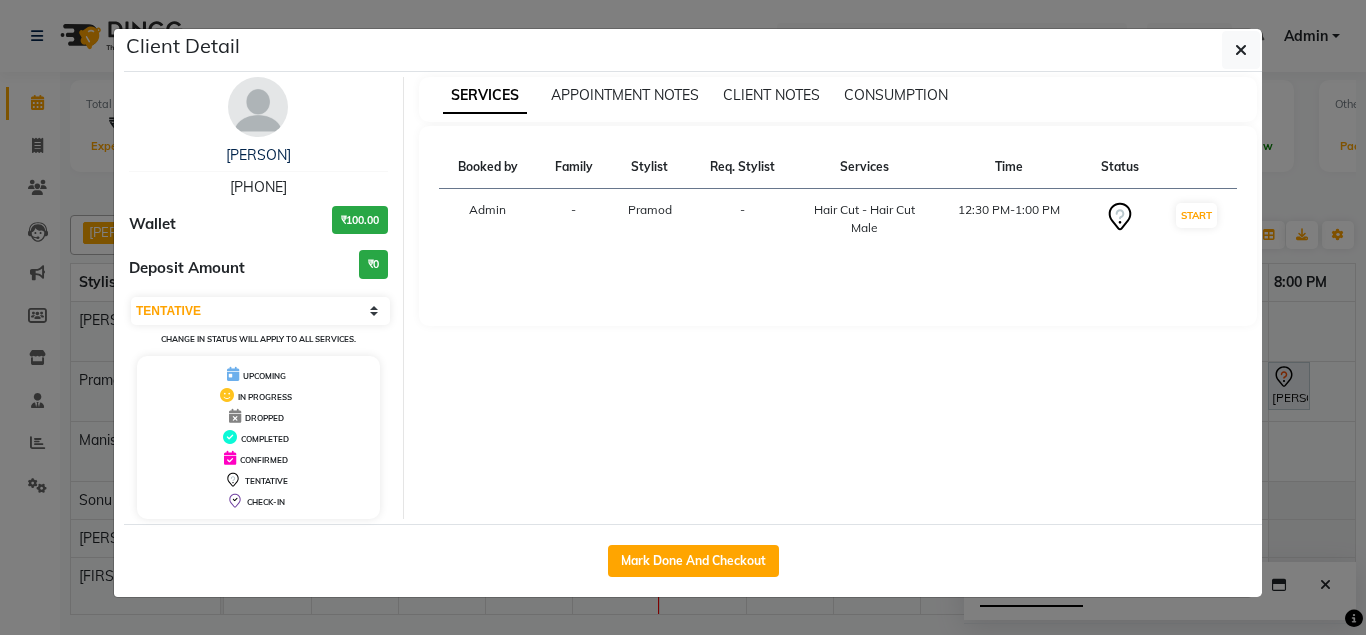 select on "7161" 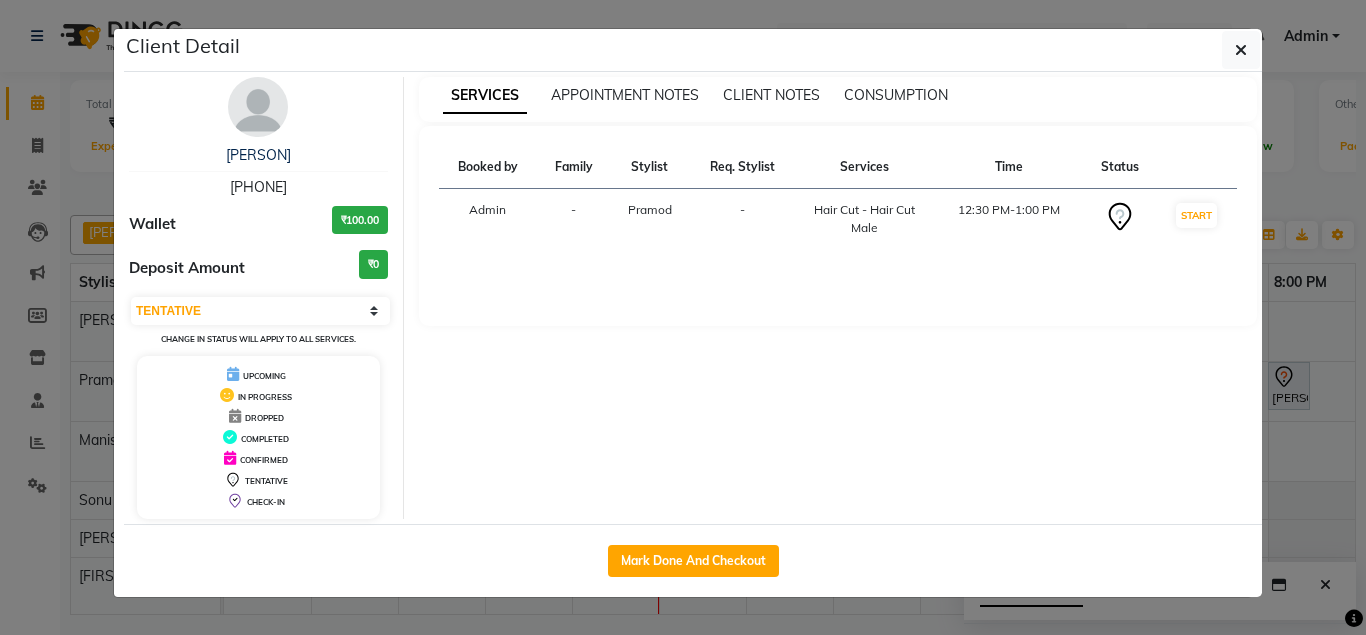 select on "service" 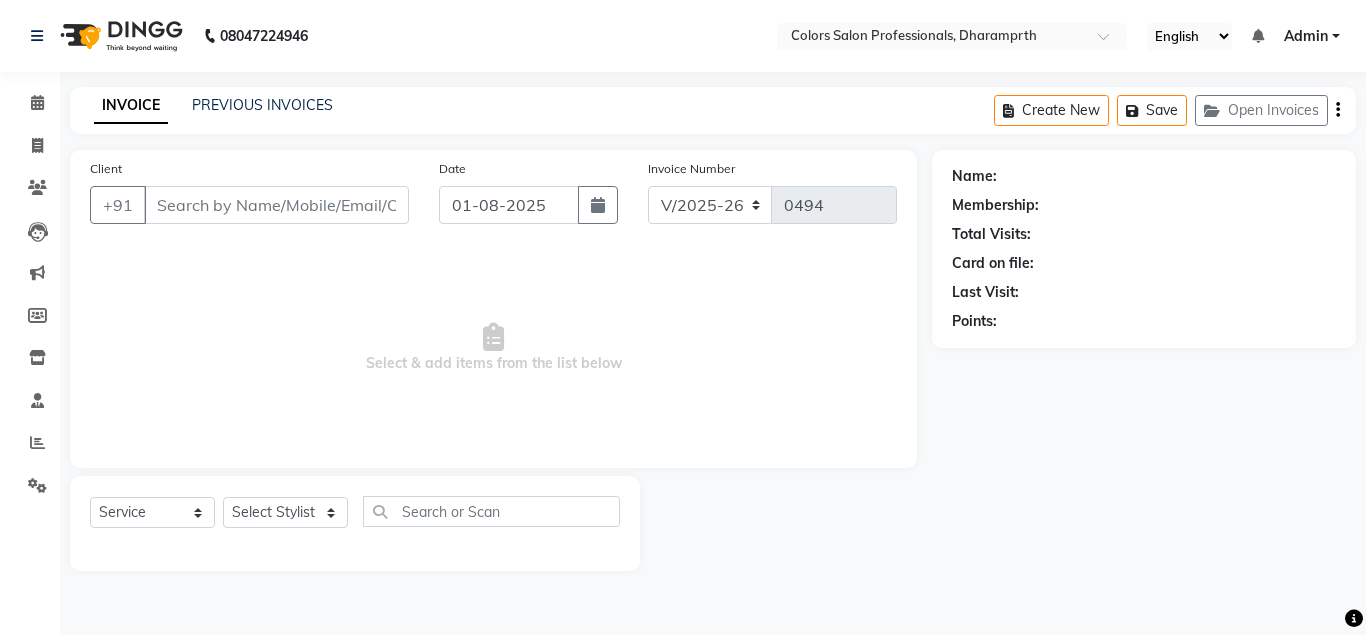 type on "[PHONE]" 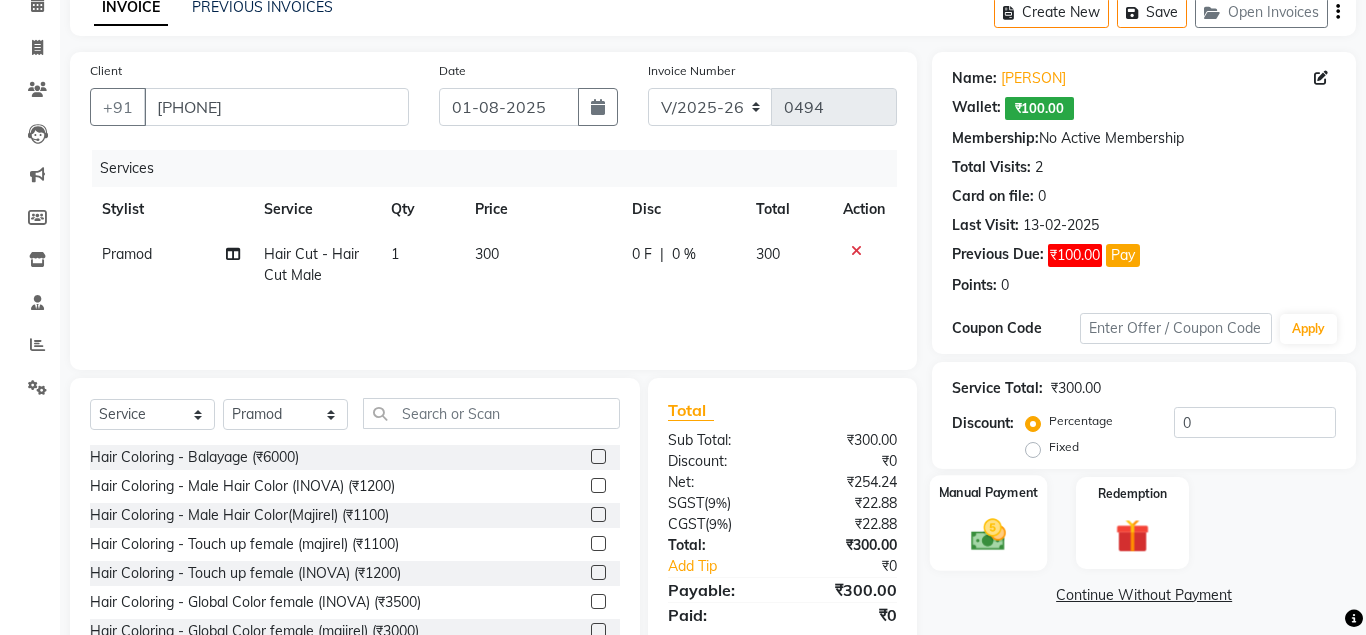 scroll, scrollTop: 166, scrollLeft: 0, axis: vertical 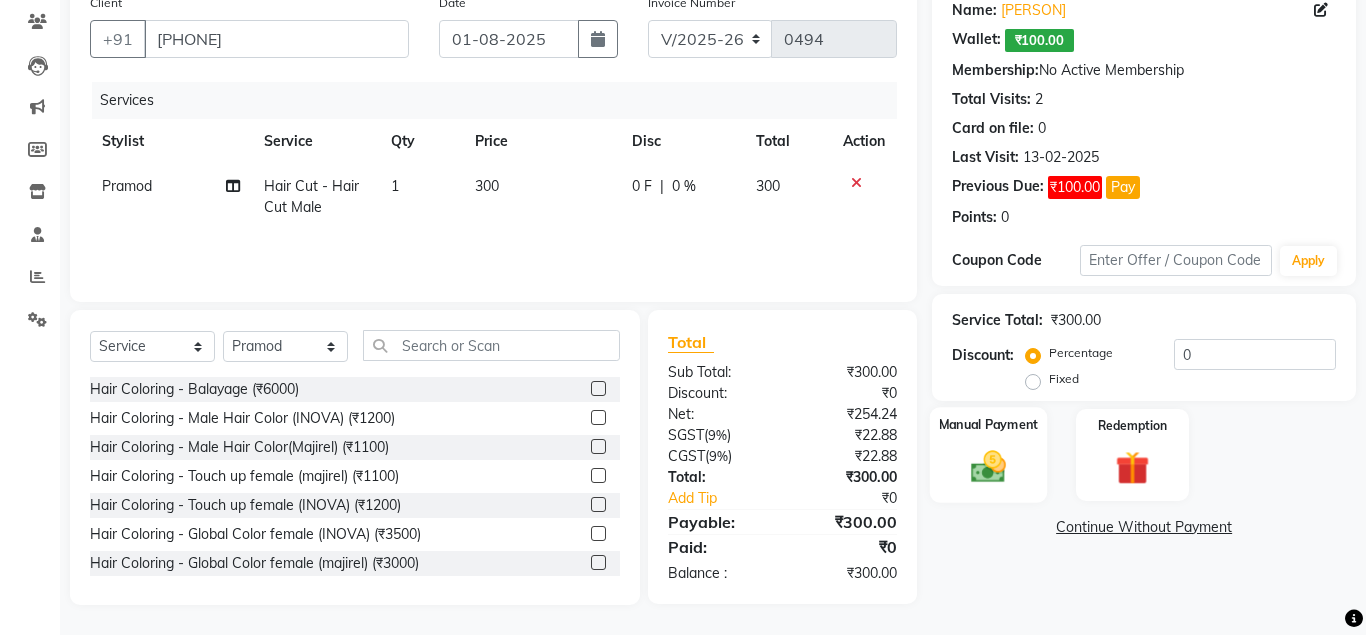 click 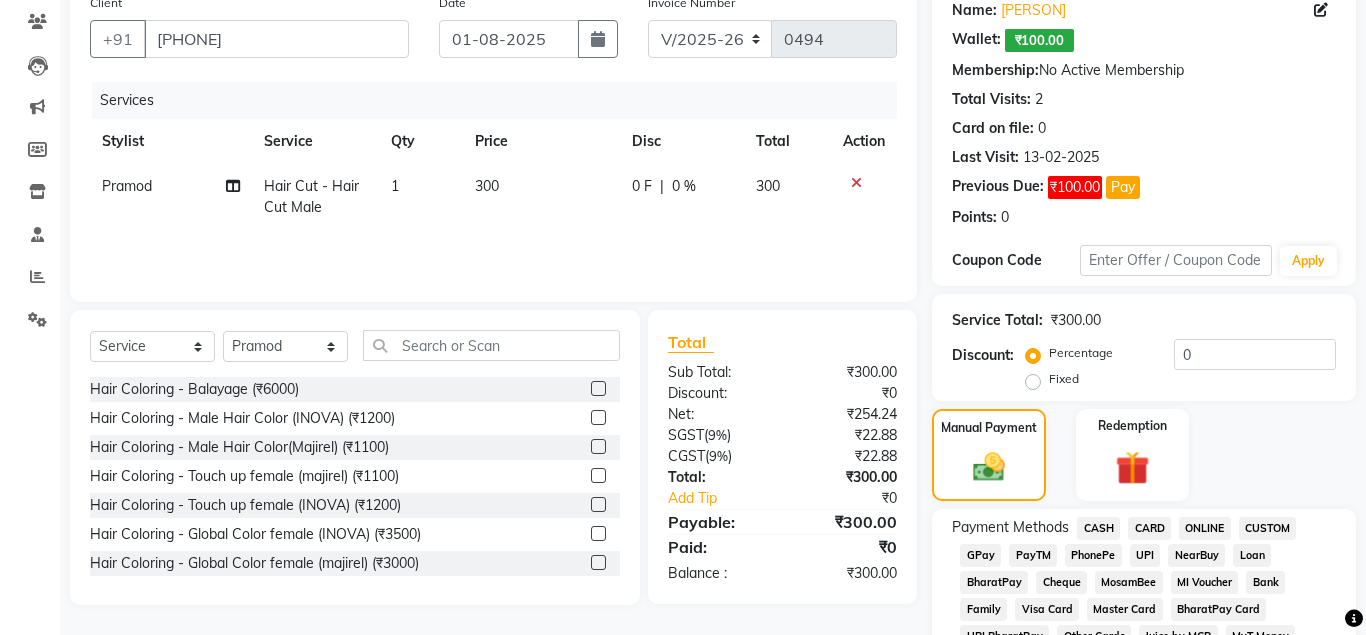 click on "ONLINE" 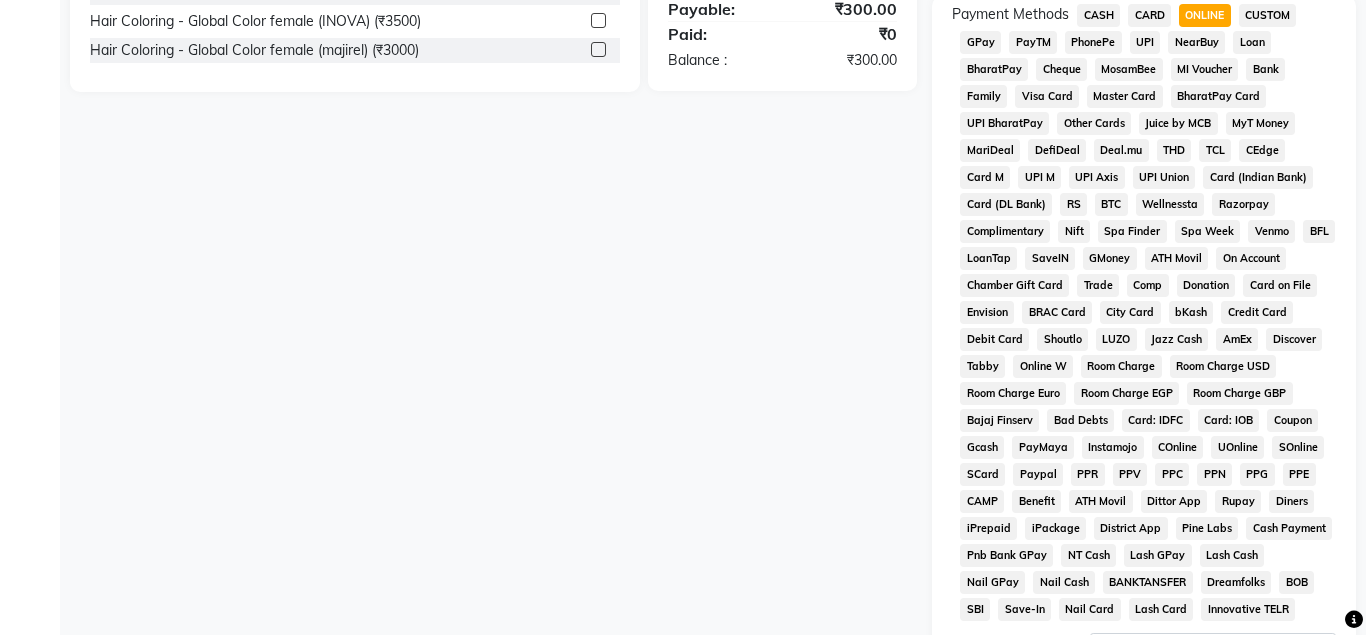 scroll, scrollTop: 929, scrollLeft: 0, axis: vertical 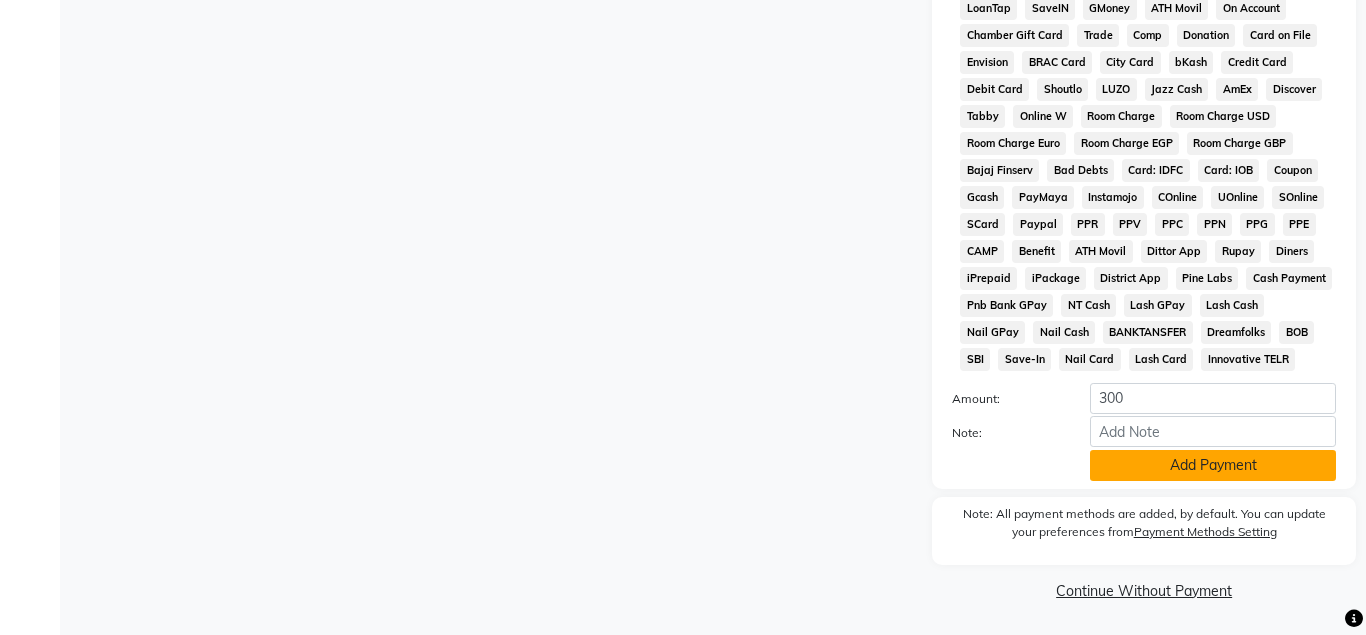 click on "Add Payment" 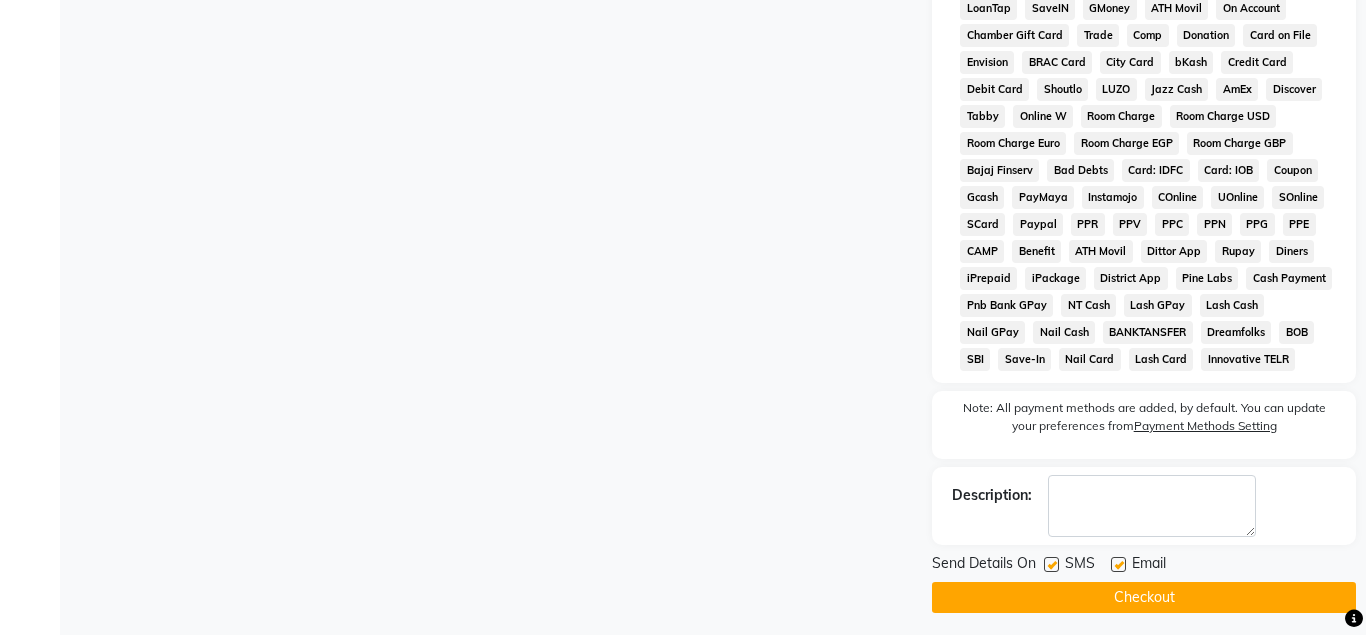 click on "Checkout" 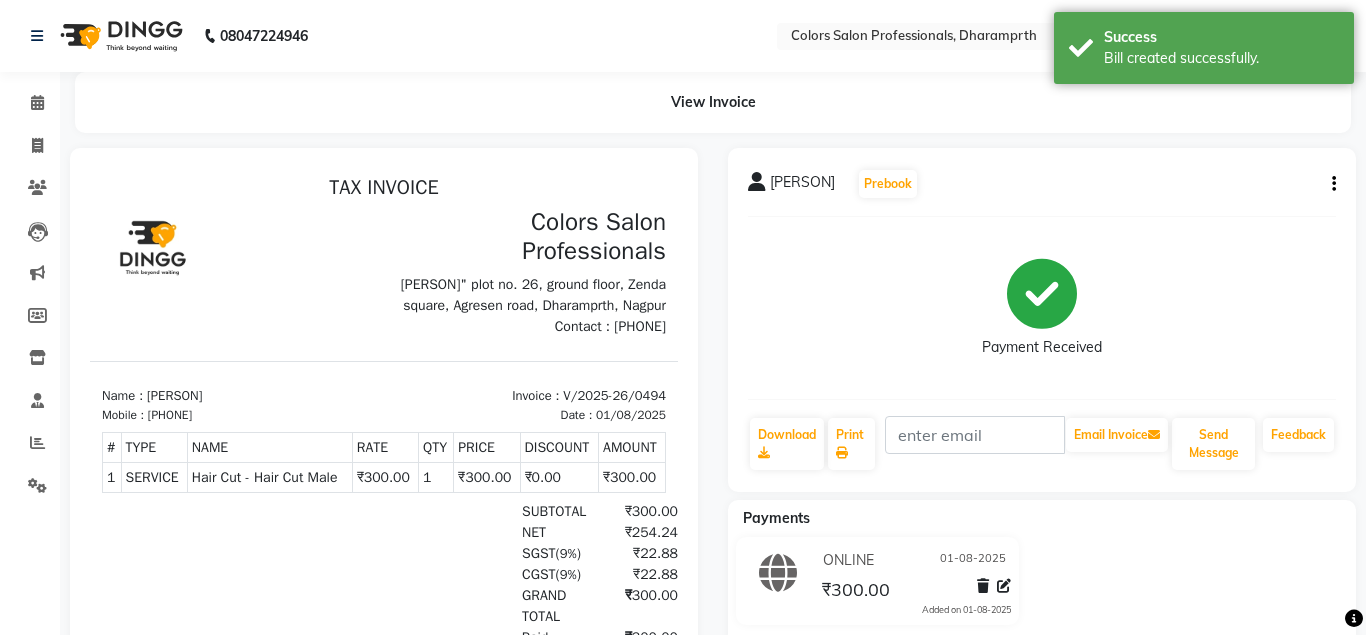 scroll, scrollTop: 0, scrollLeft: 0, axis: both 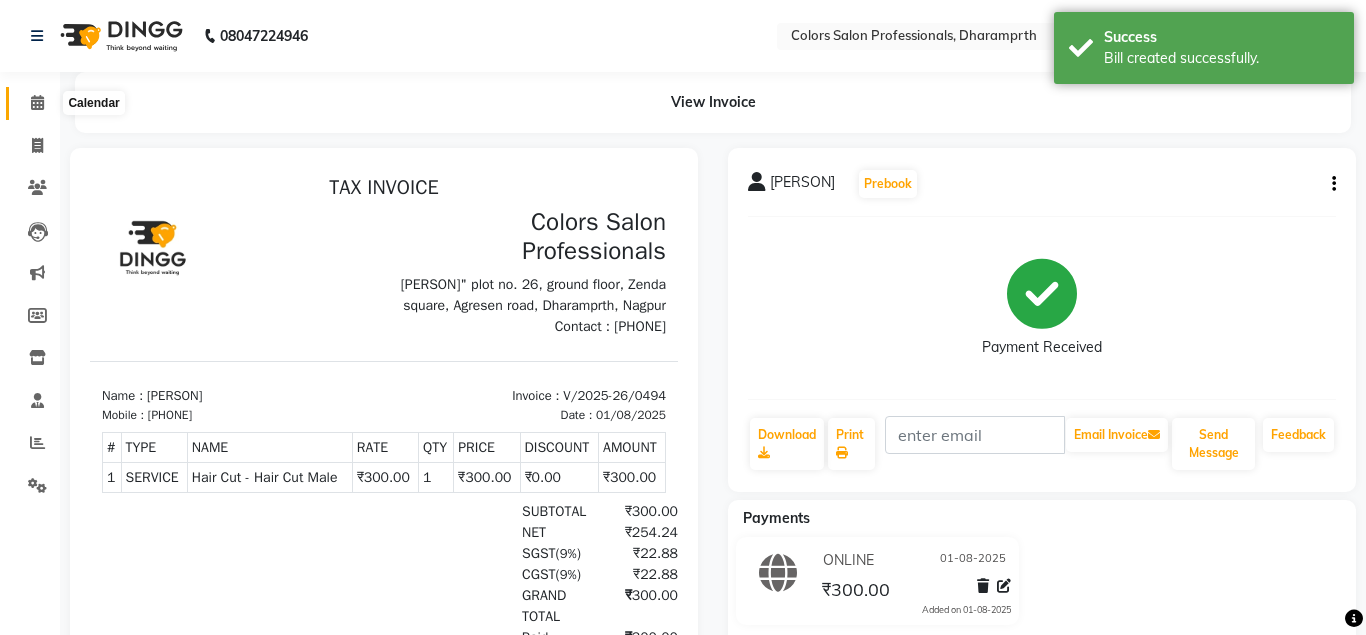 click 